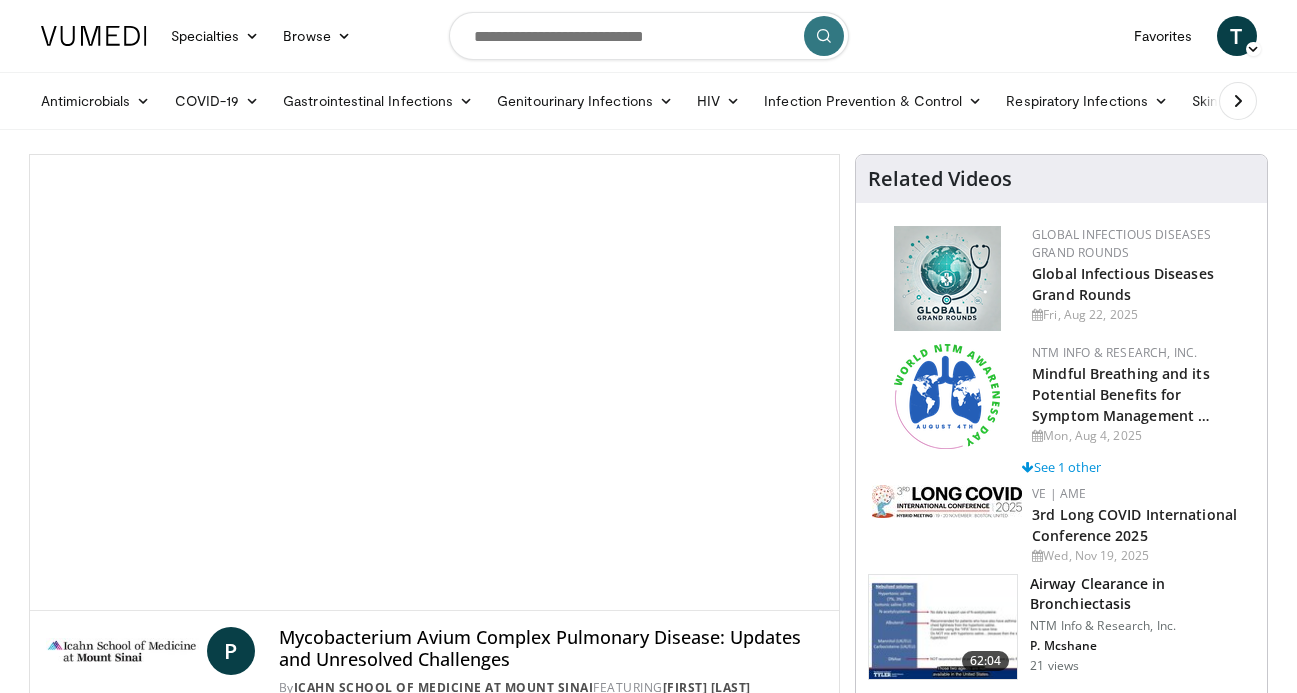 scroll, scrollTop: 0, scrollLeft: 0, axis: both 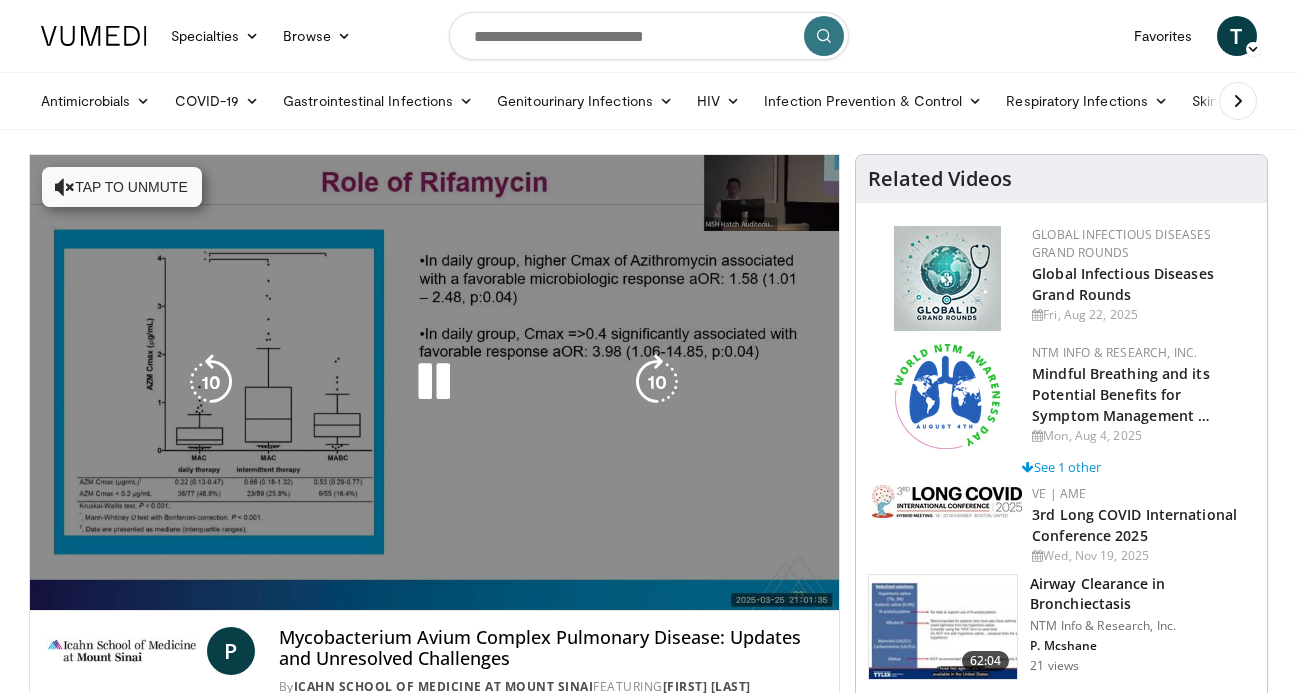 drag, startPoint x: 0, startPoint y: 0, endPoint x: 507, endPoint y: 261, distance: 570.2368 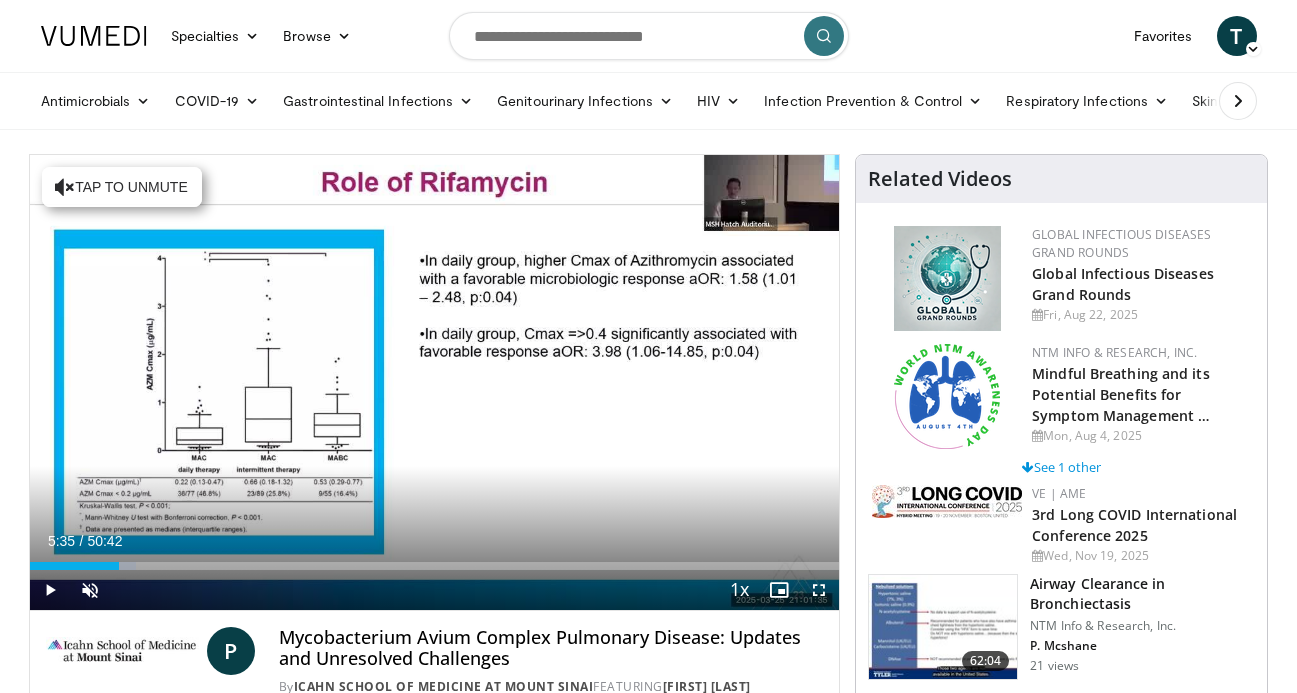 scroll, scrollTop: 2, scrollLeft: 0, axis: vertical 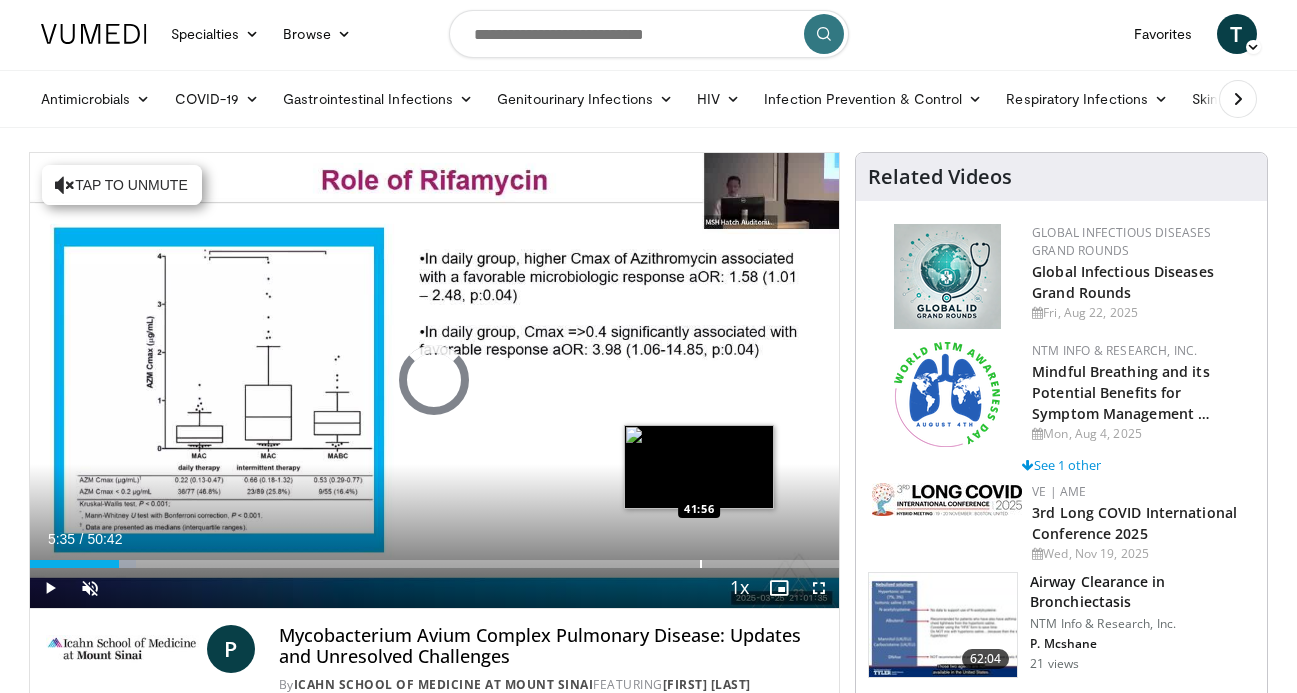 click at bounding box center [701, 564] 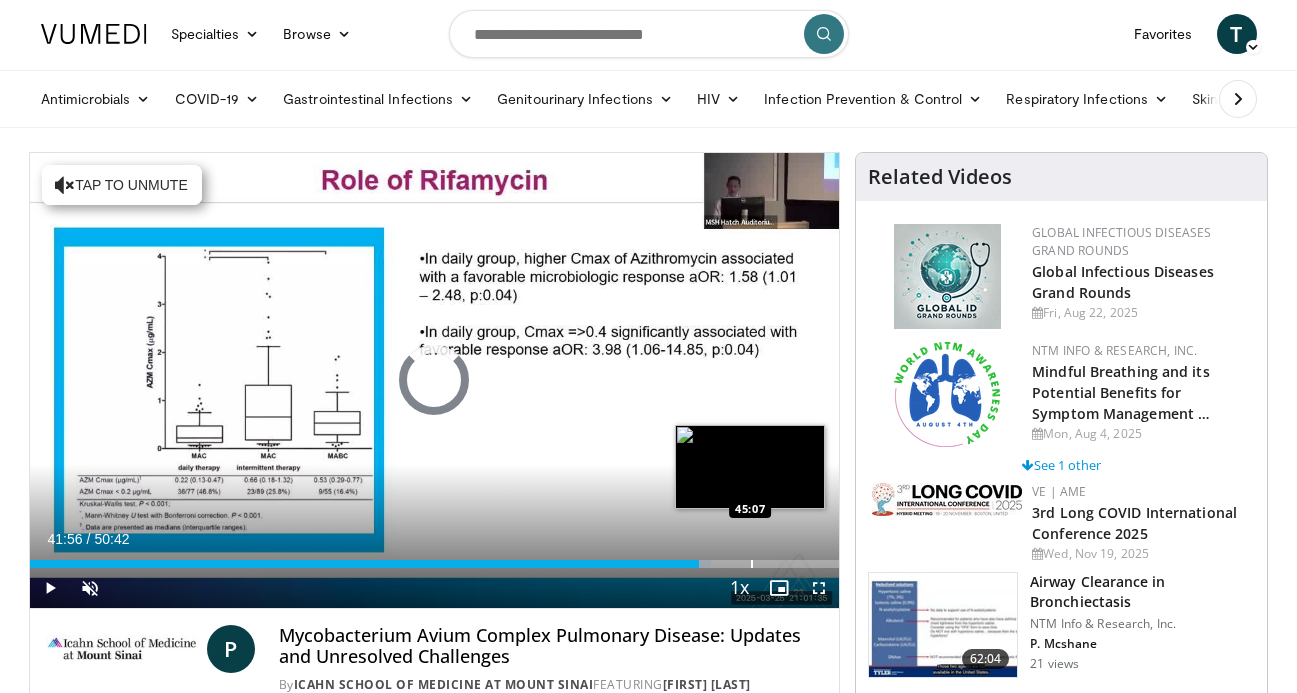 click at bounding box center (752, 564) 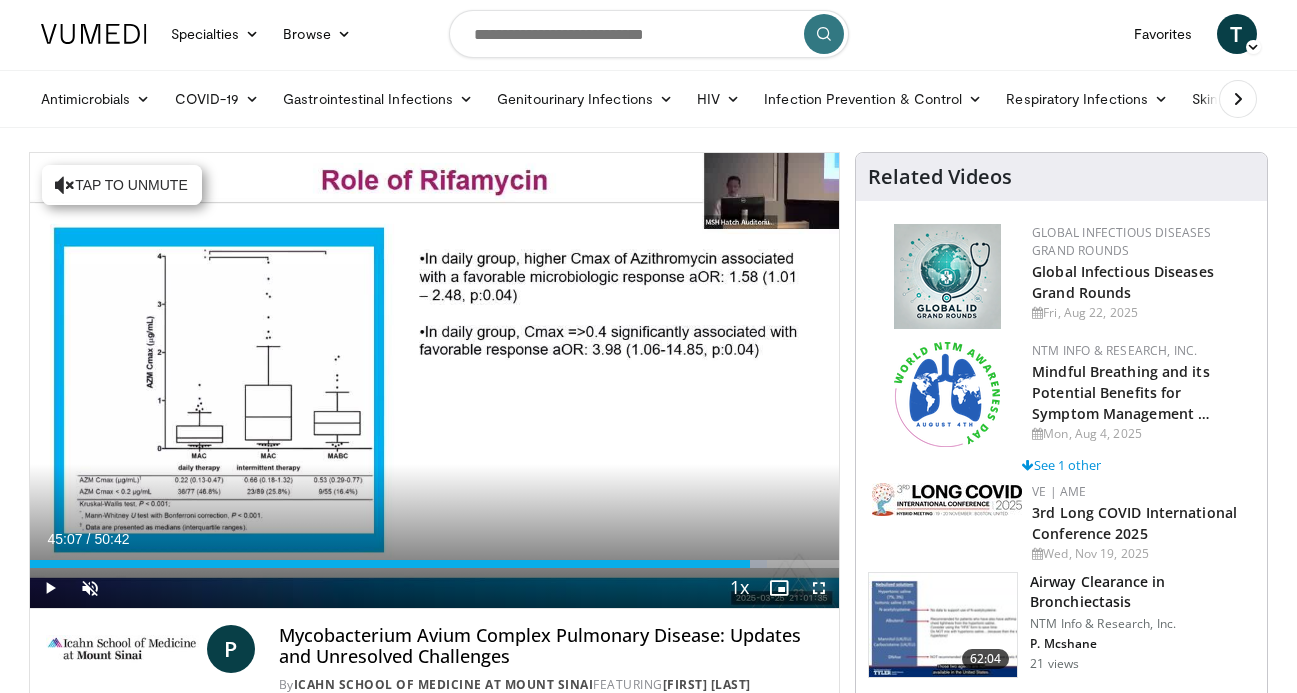 click at bounding box center (819, 588) 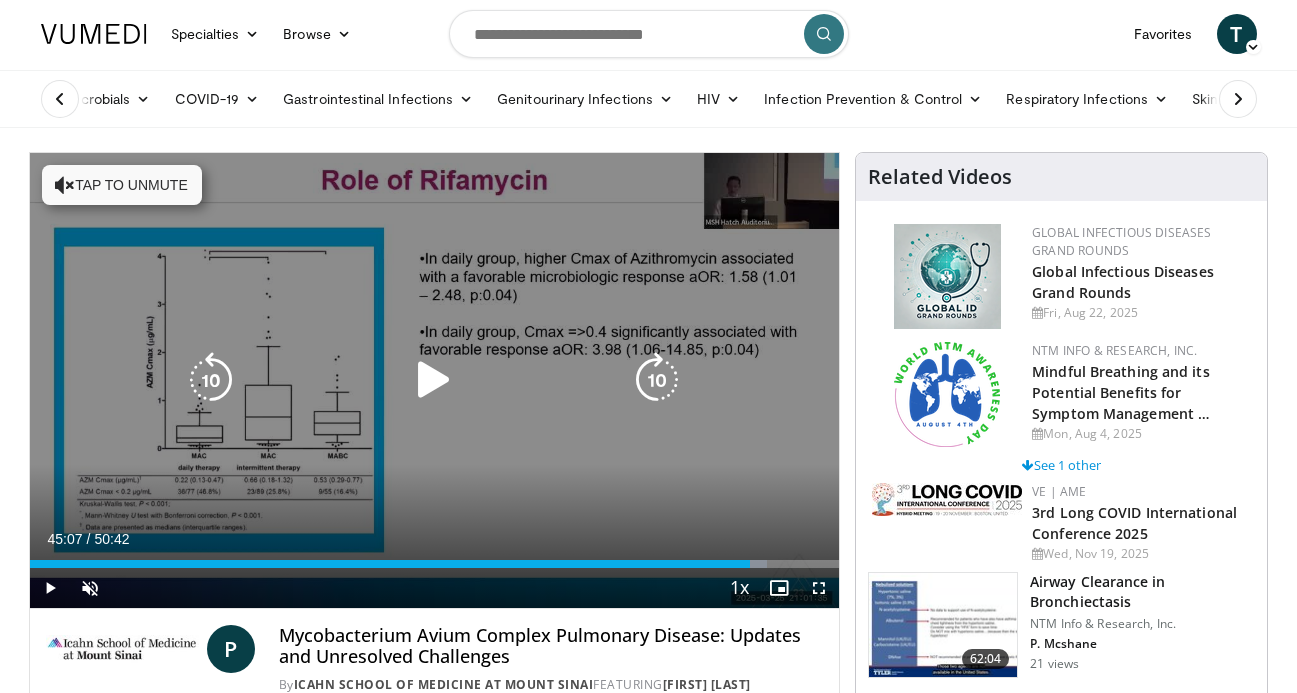 click at bounding box center [434, 380] 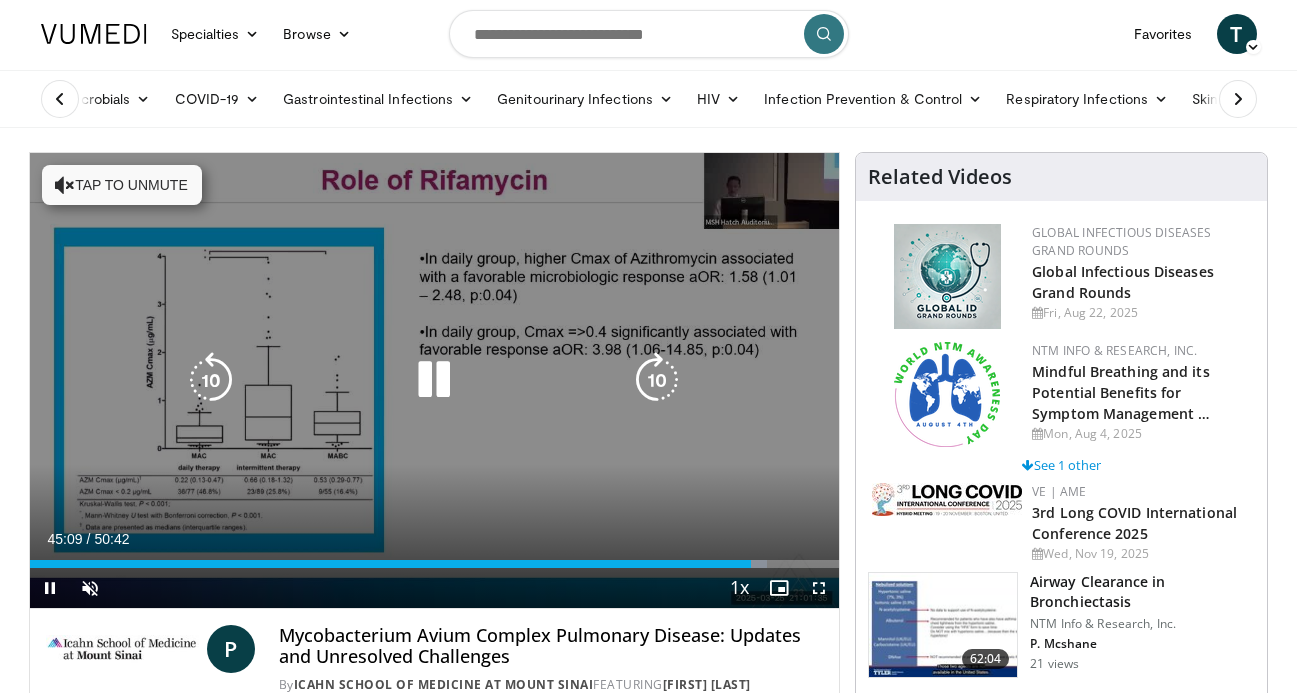 click at bounding box center (657, 380) 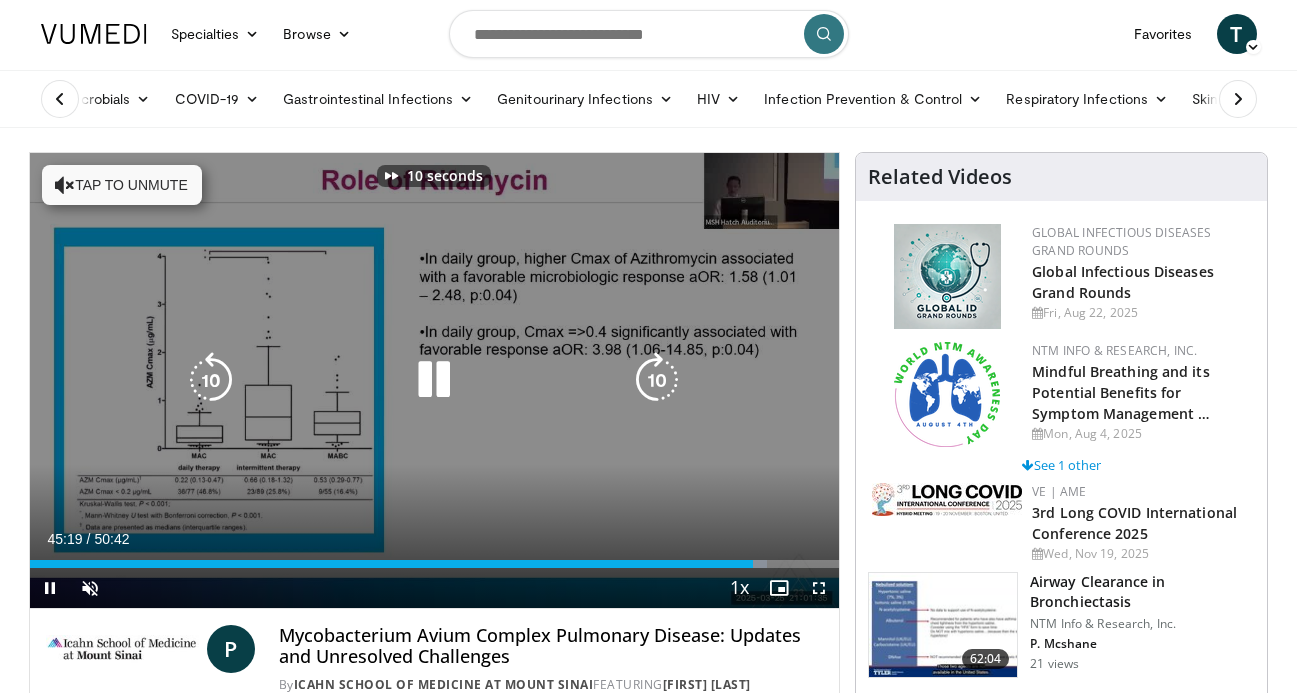 click at bounding box center [657, 380] 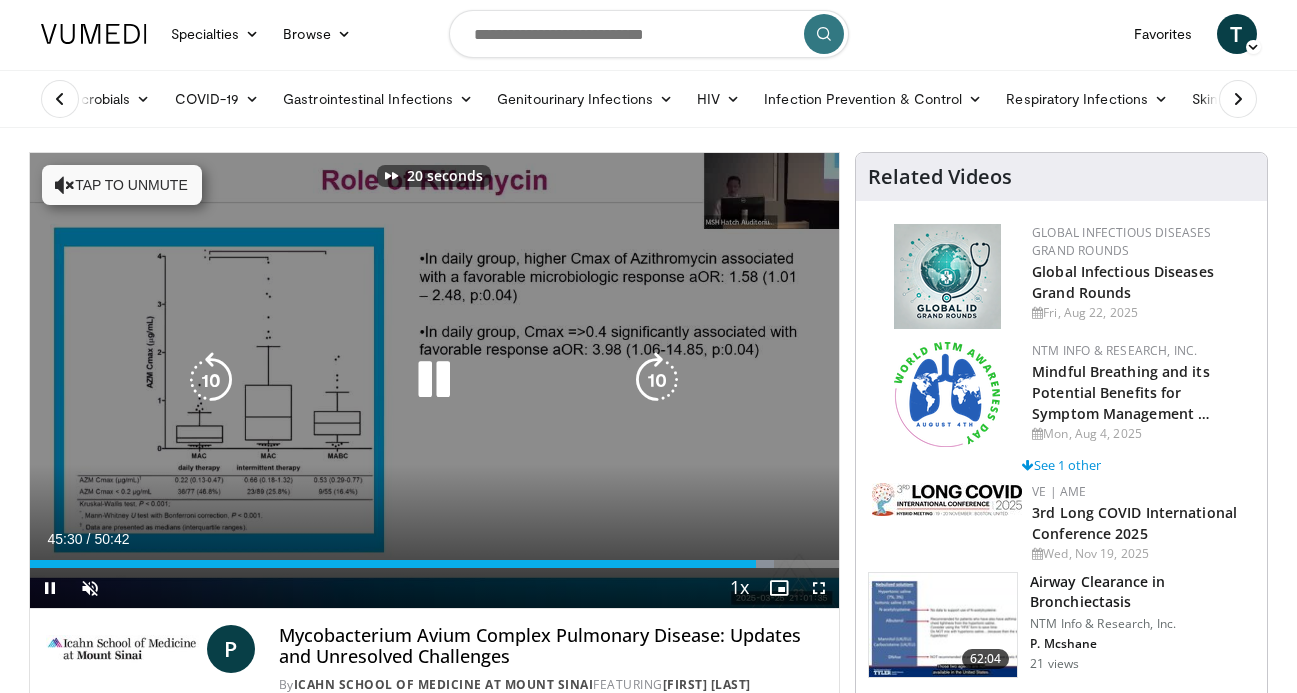 click at bounding box center (211, 380) 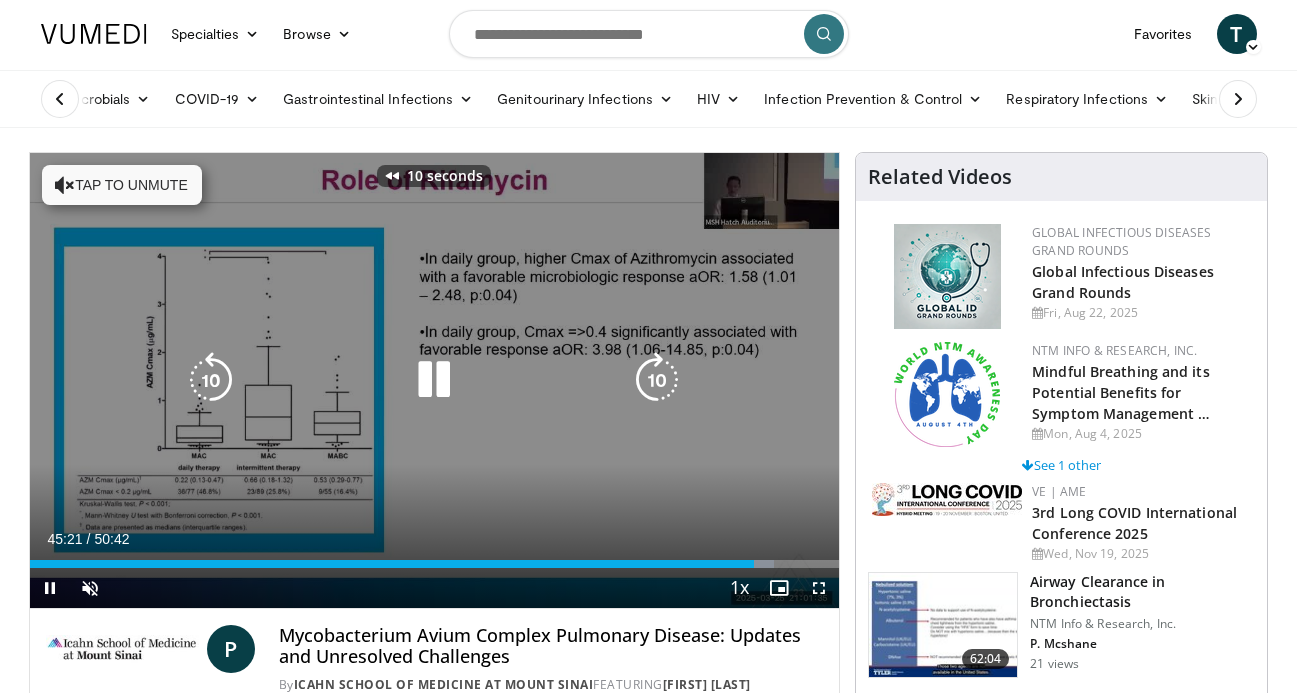 click at bounding box center [211, 380] 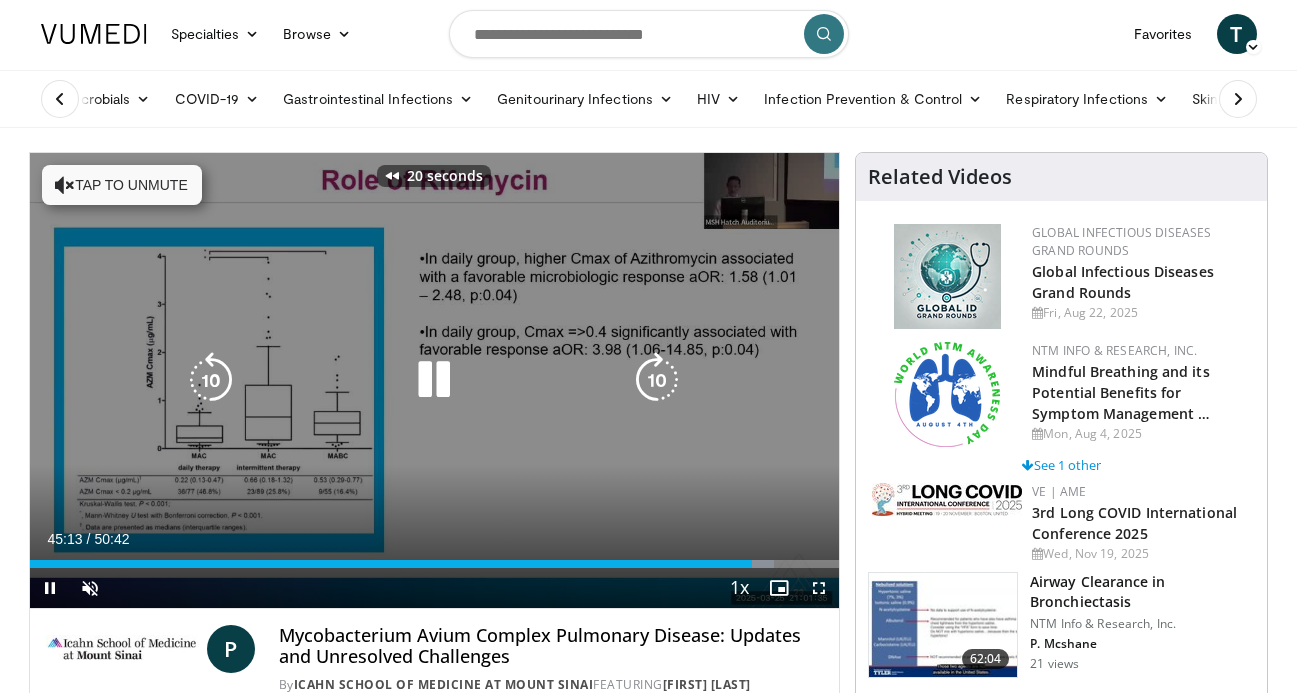 click at bounding box center [657, 380] 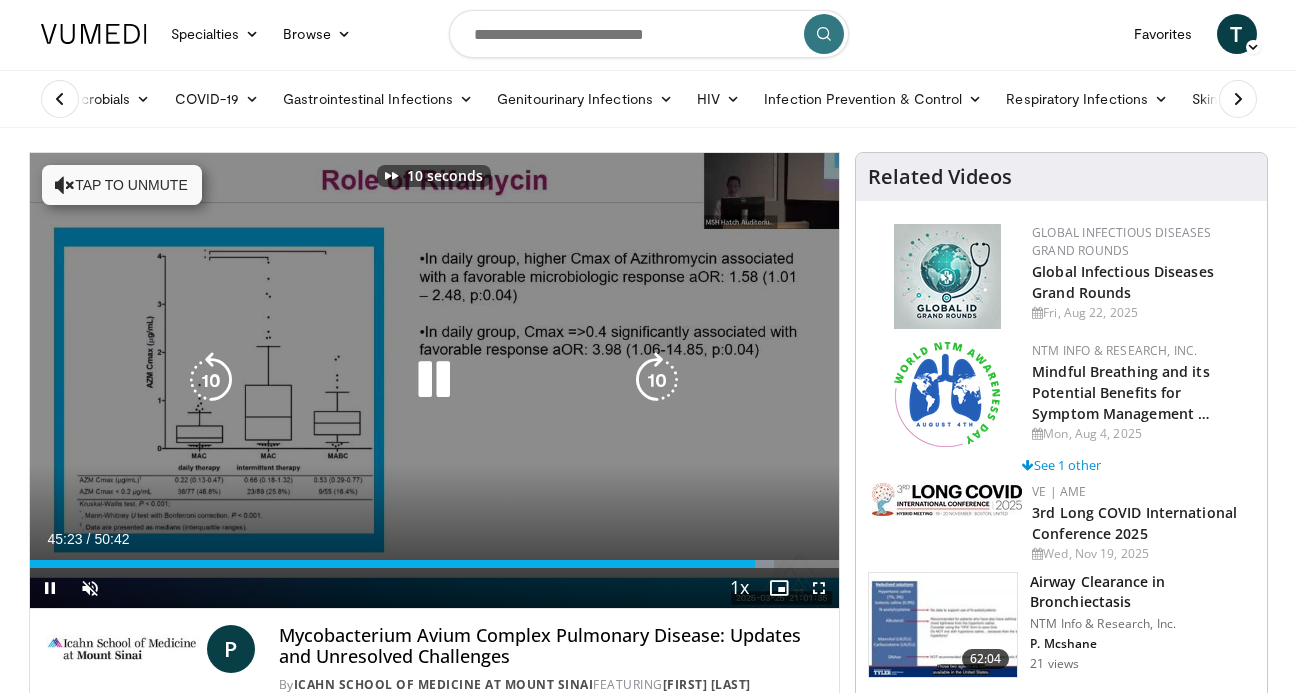 click at bounding box center [434, 380] 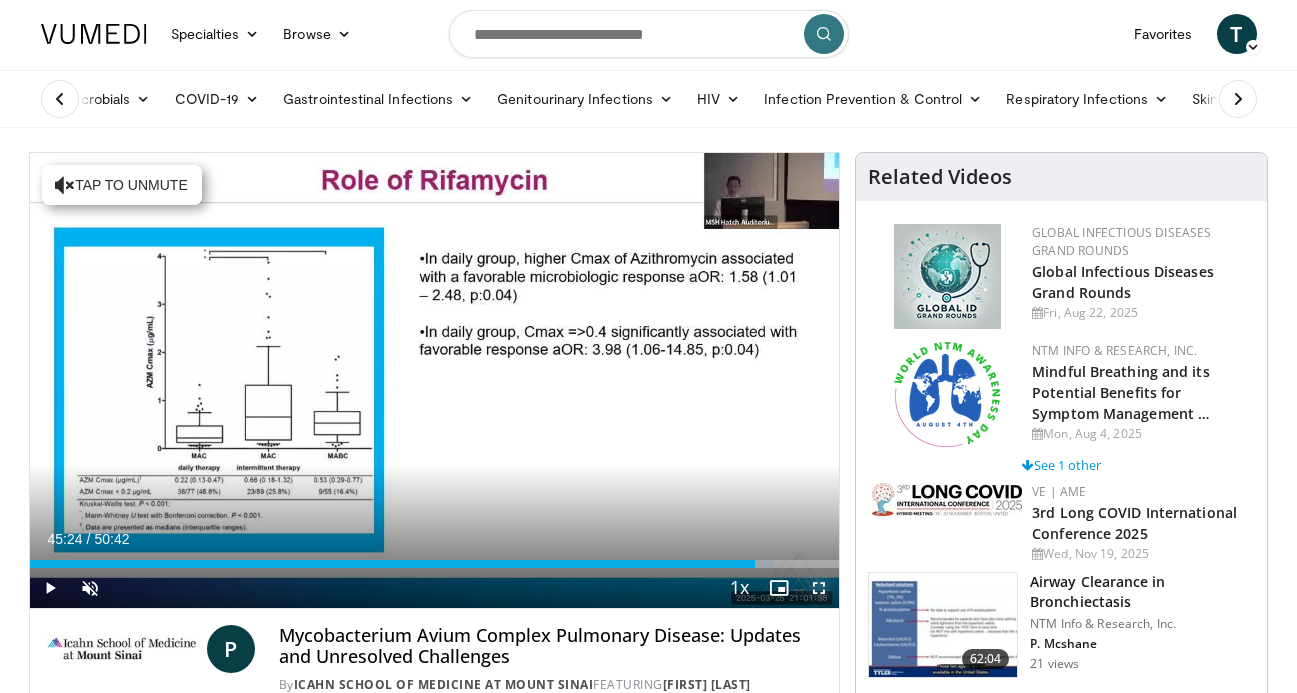 click at bounding box center (819, 588) 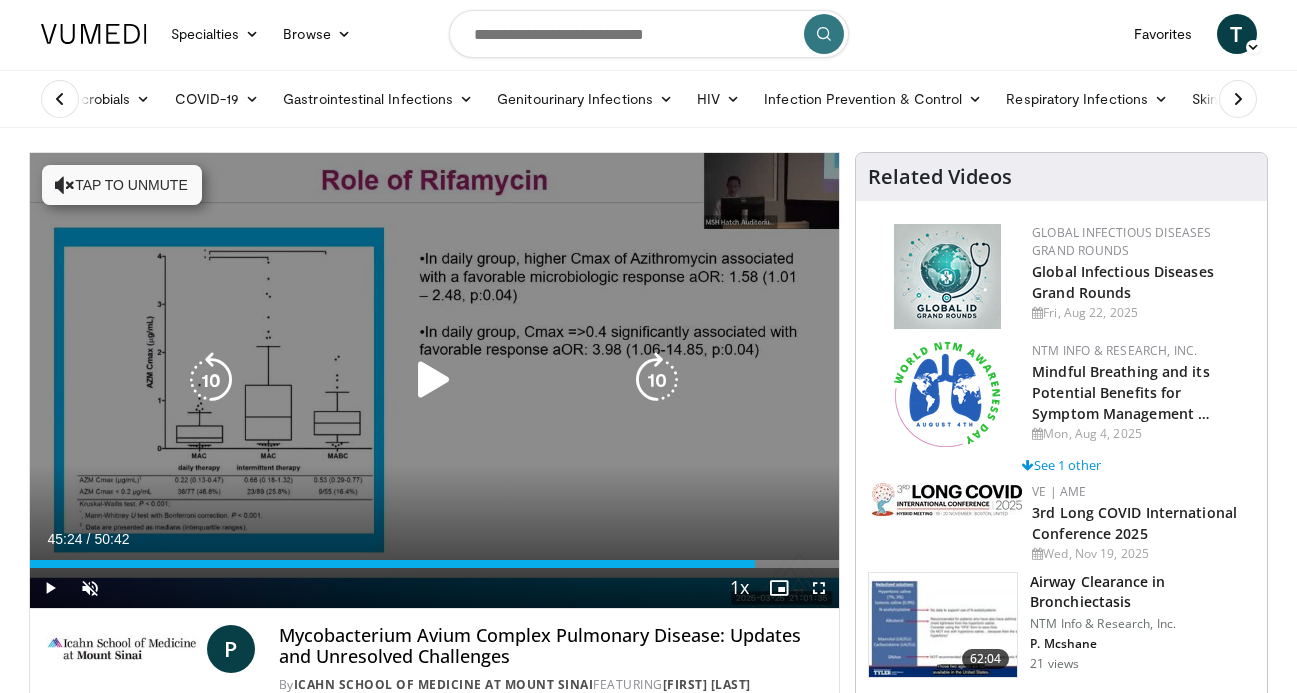 click at bounding box center (434, 380) 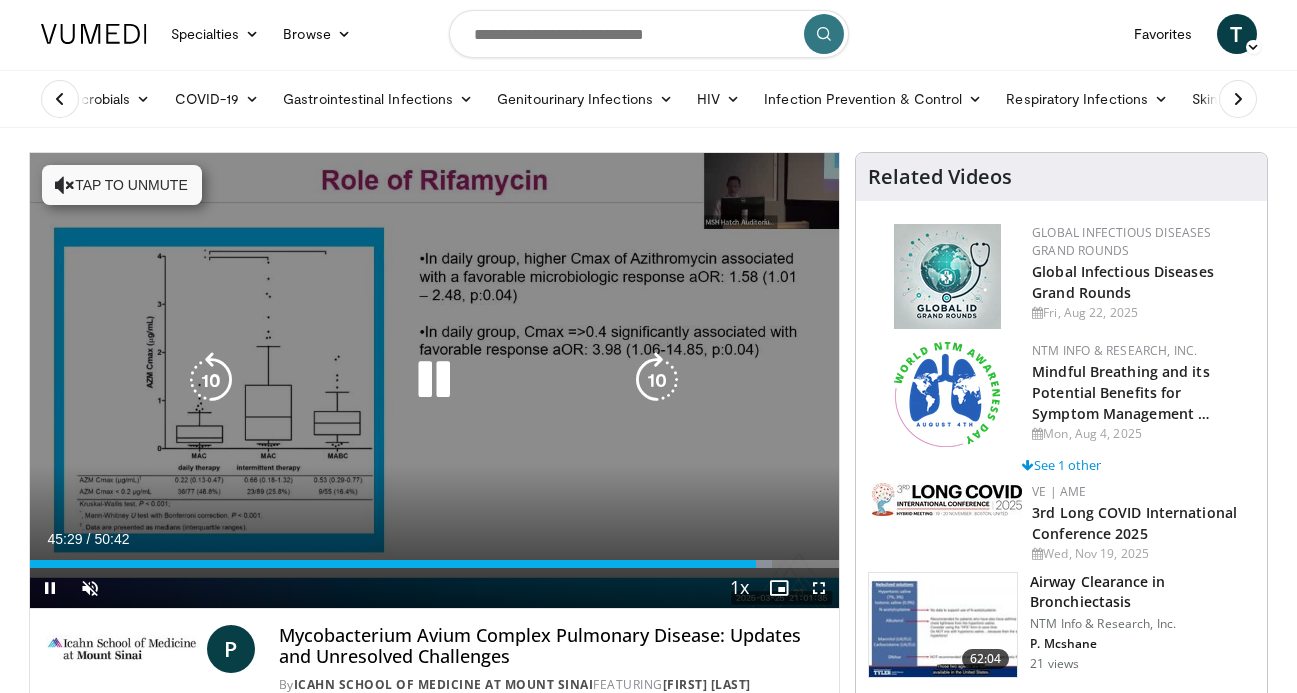 click at bounding box center [657, 380] 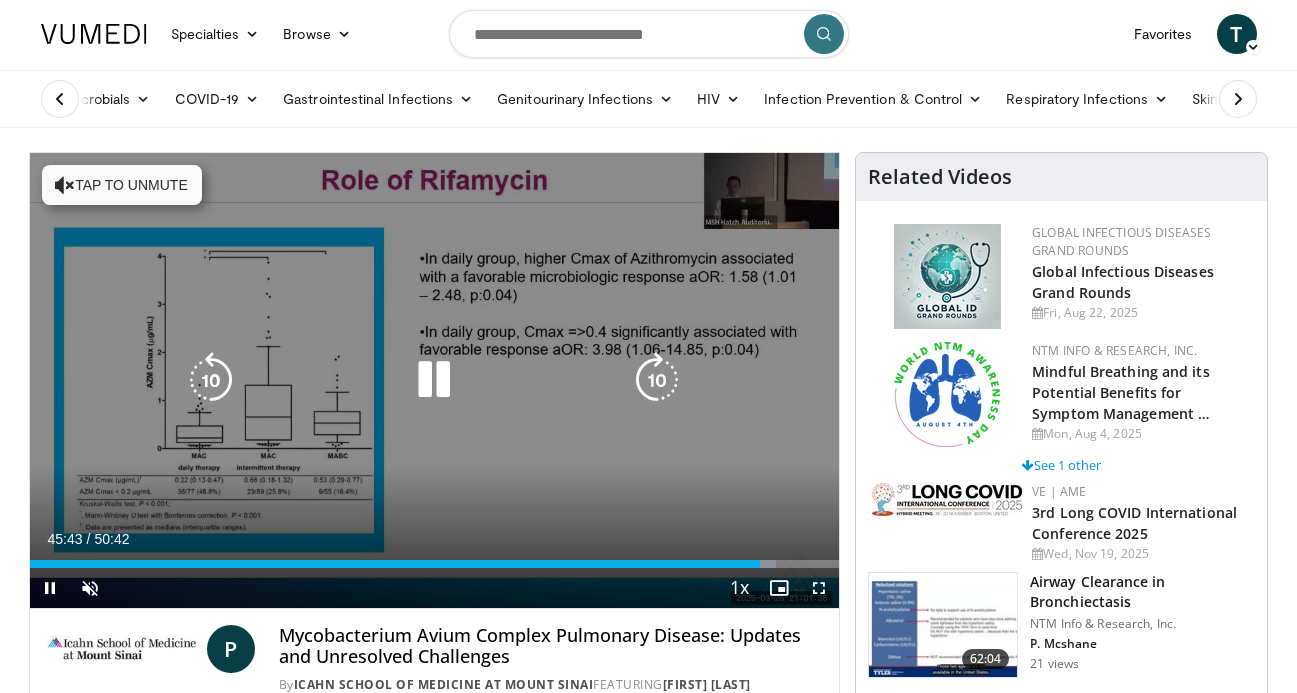 click at bounding box center [657, 380] 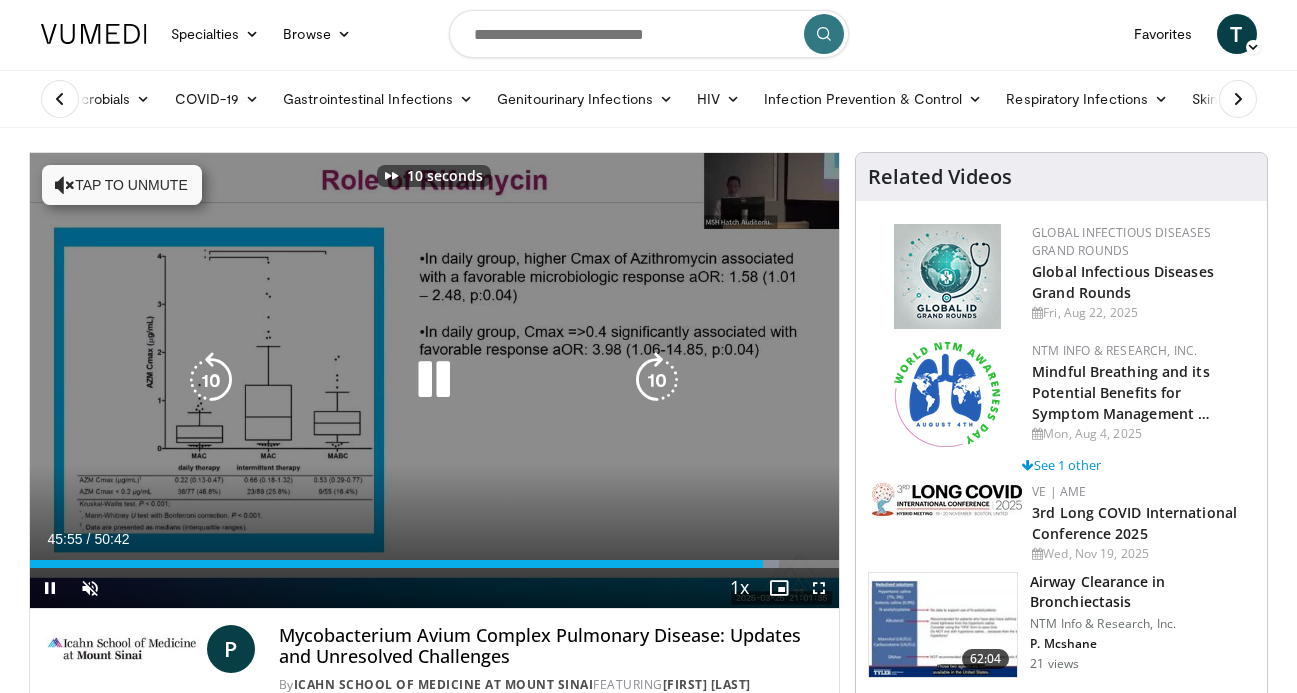 click at bounding box center [211, 380] 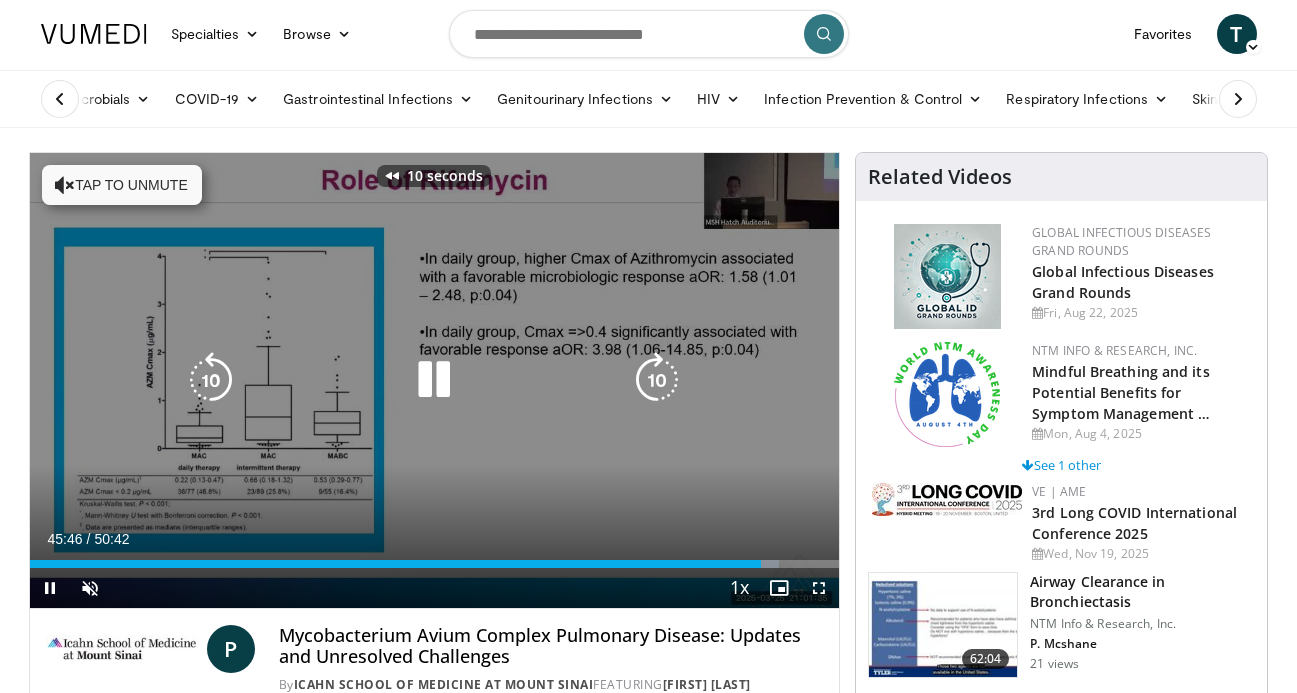 click at bounding box center [657, 380] 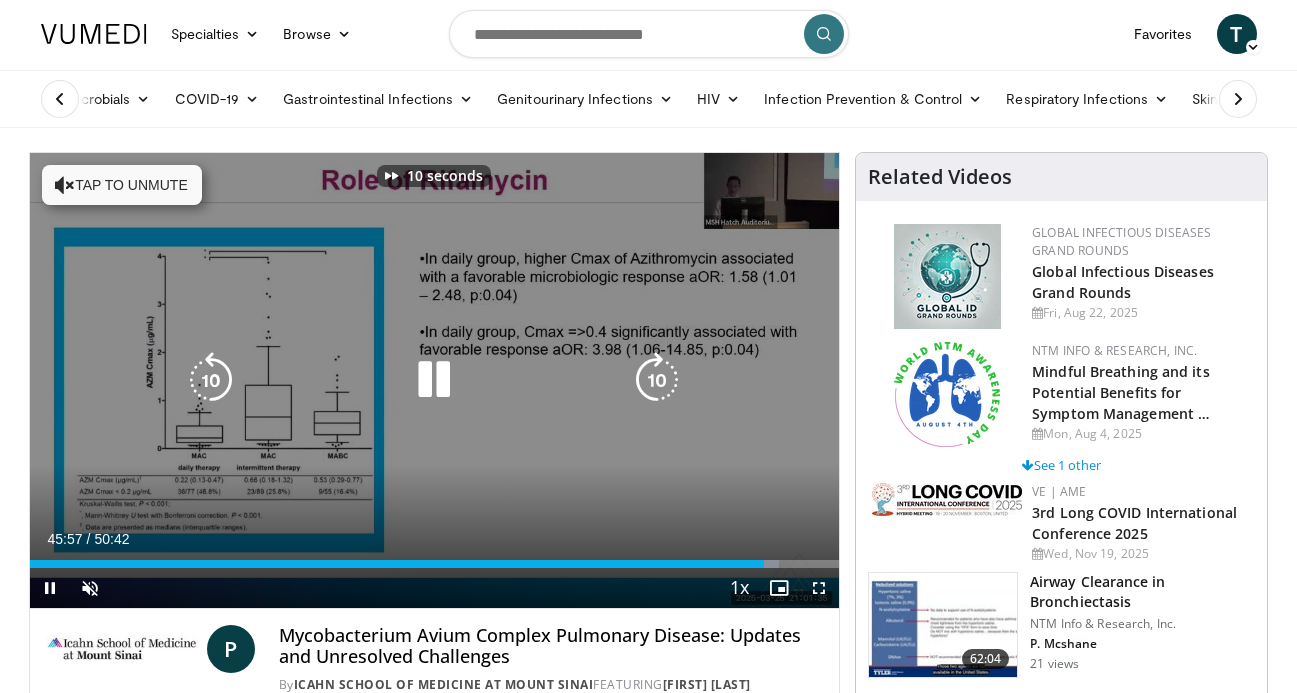 click at bounding box center (434, 380) 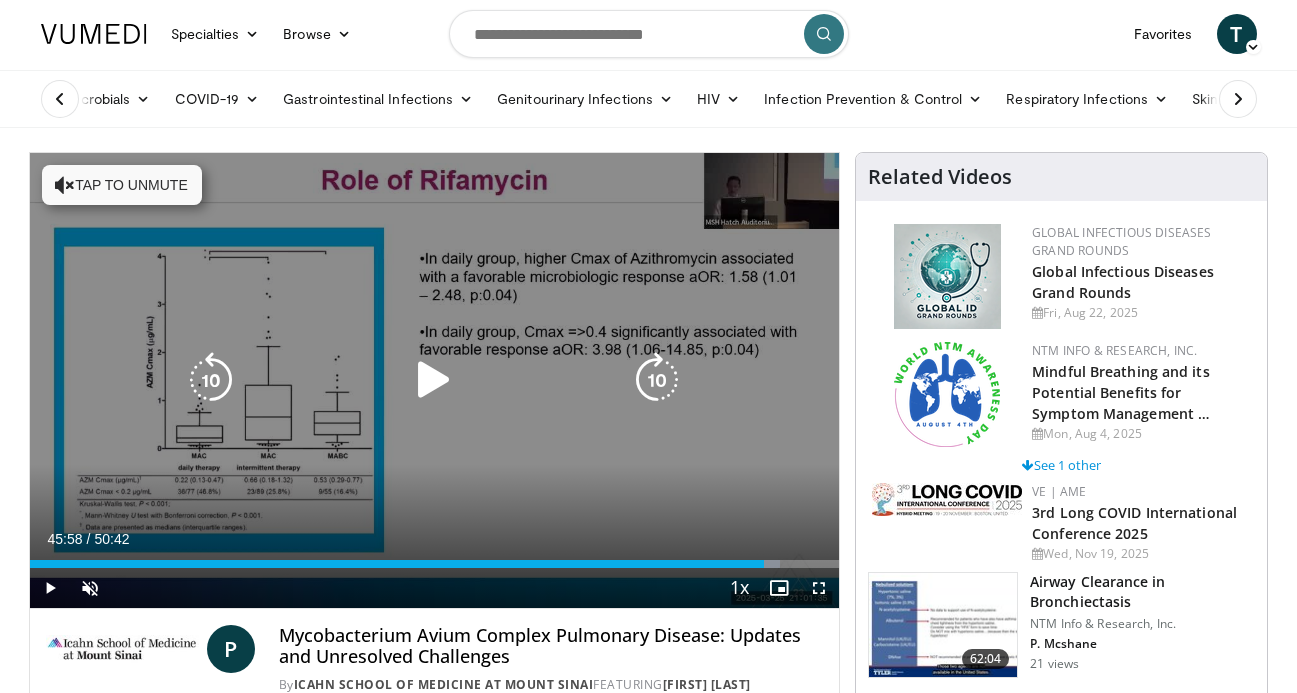 click at bounding box center [434, 380] 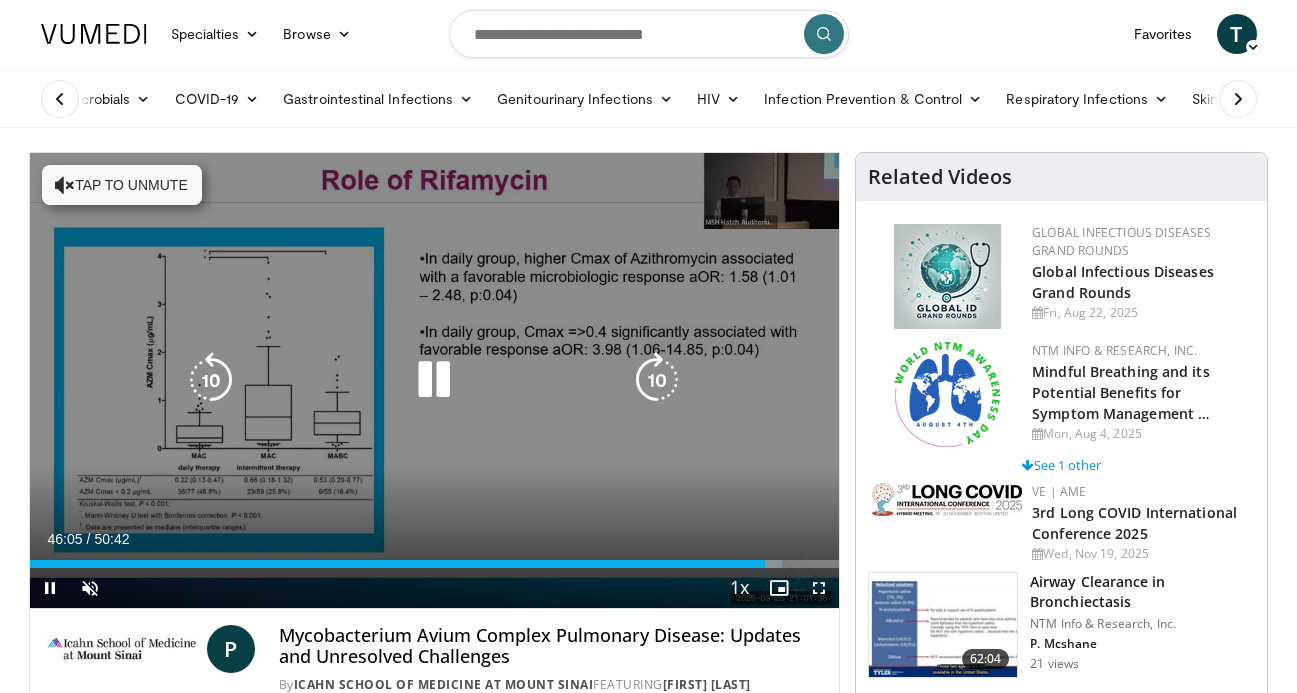 click at bounding box center [657, 380] 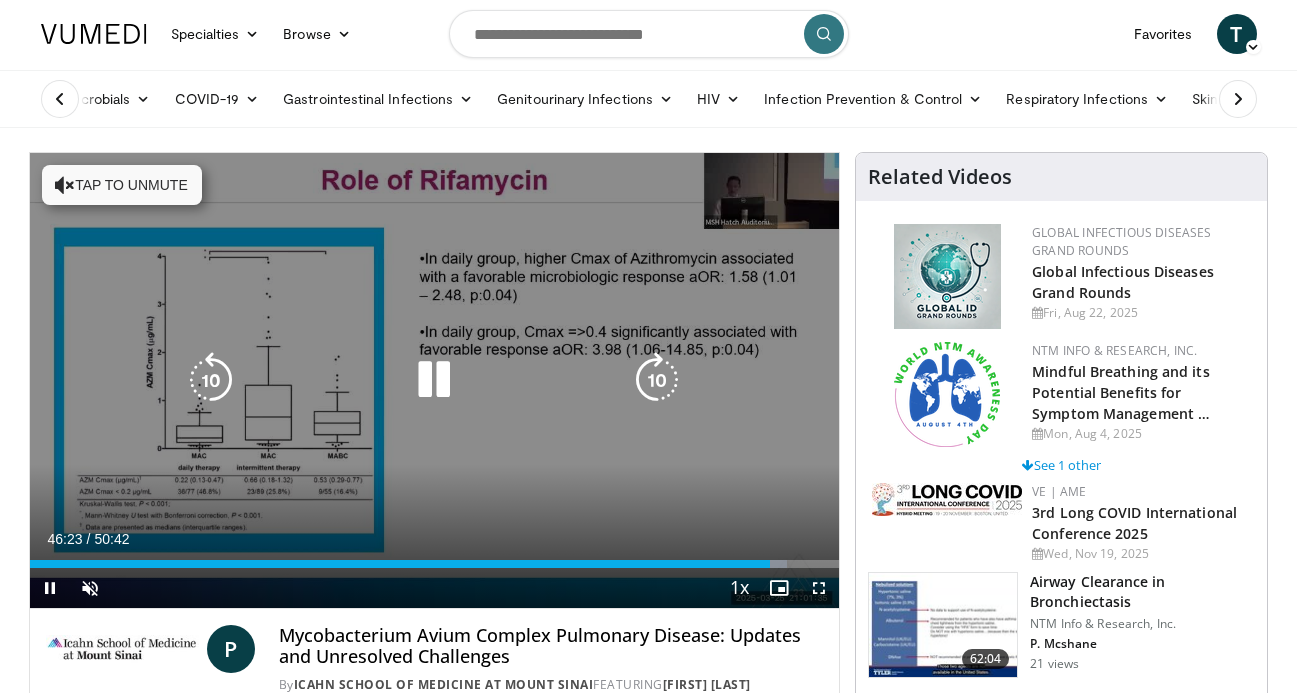 click at bounding box center (657, 380) 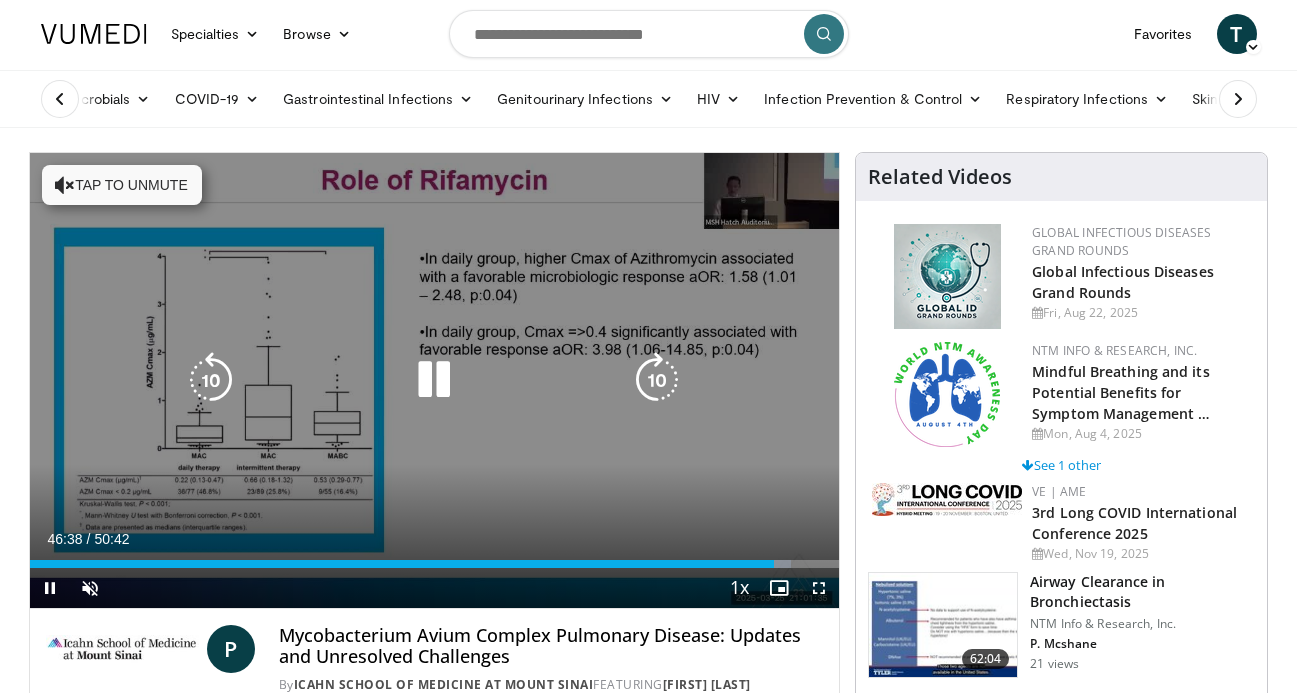 click at bounding box center (434, 380) 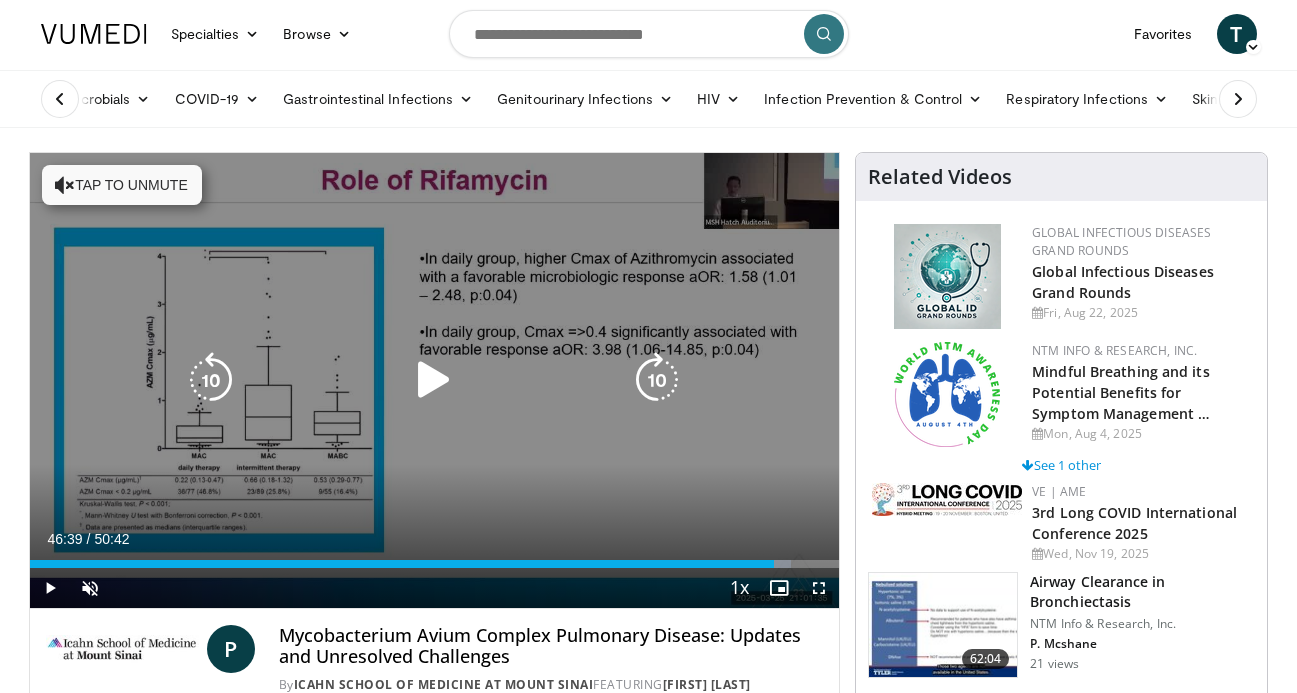 click at bounding box center [434, 380] 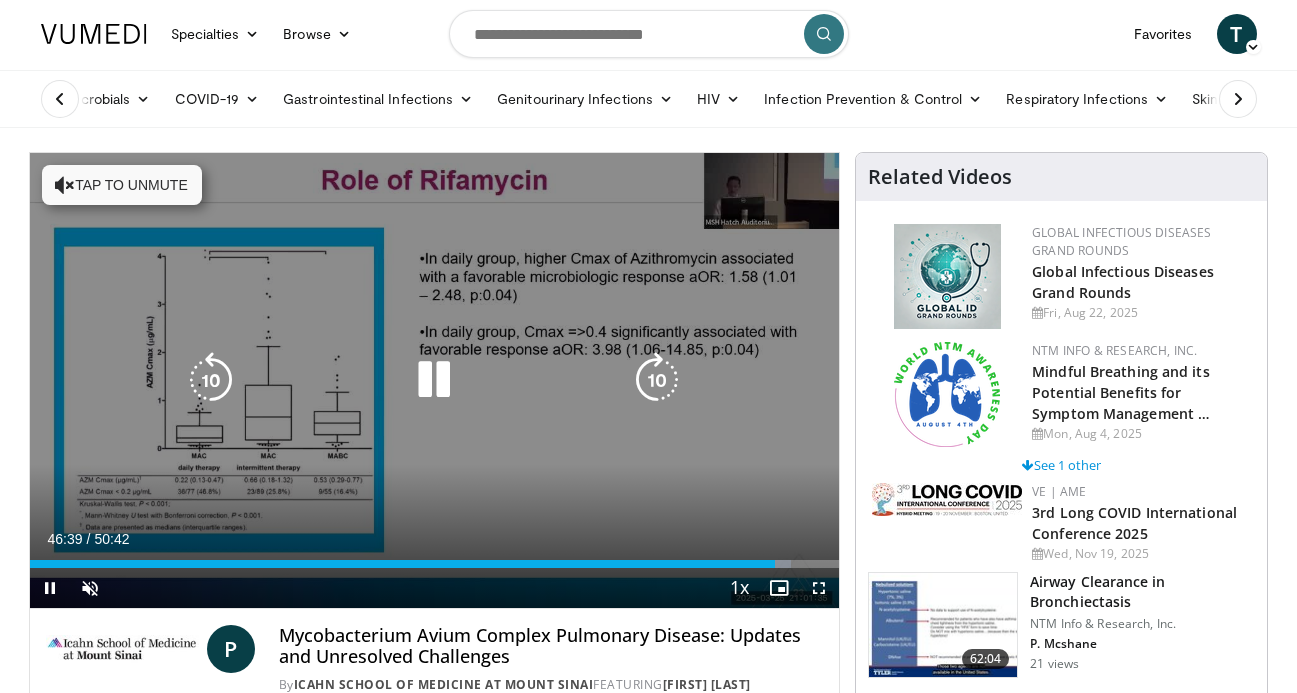 click at bounding box center (657, 380) 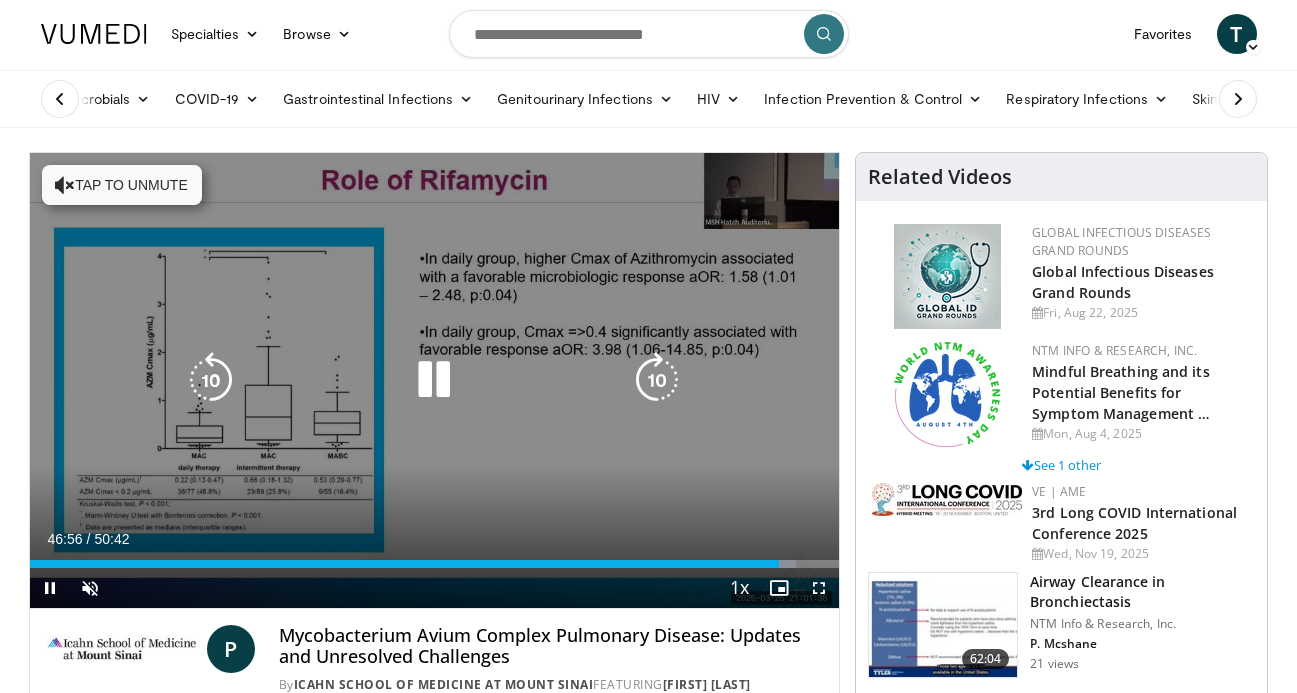 click at bounding box center (211, 380) 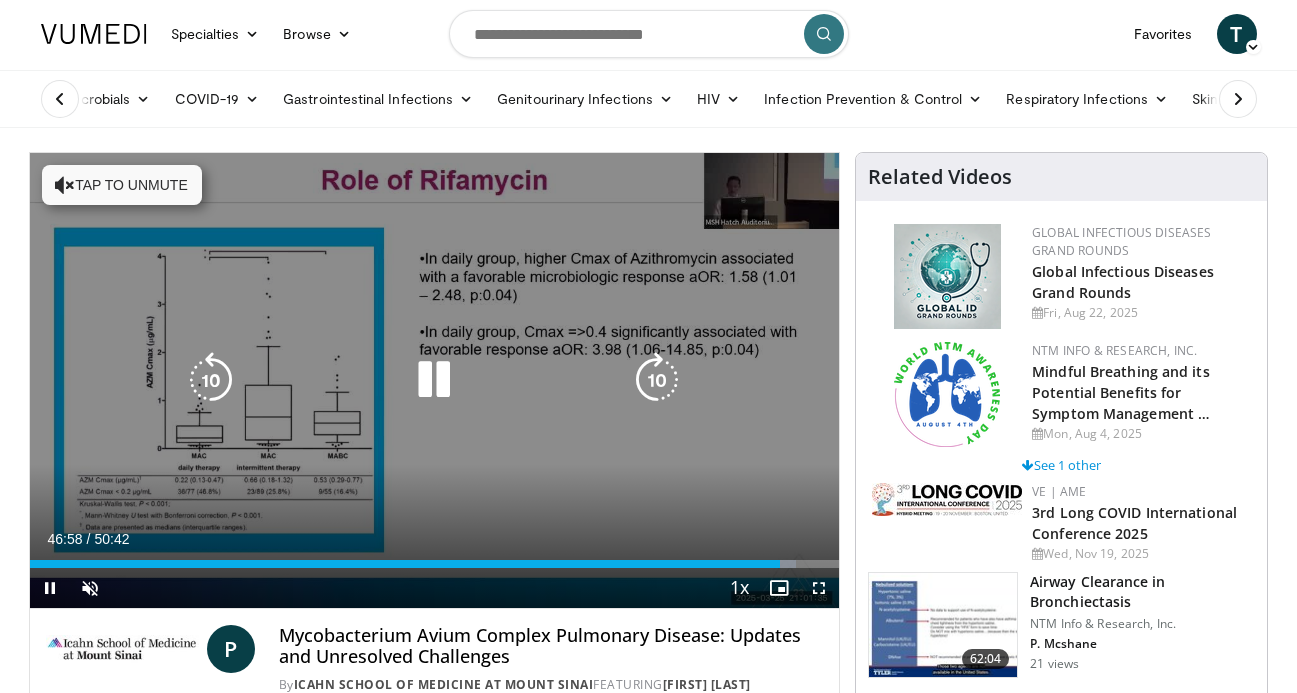 click at bounding box center [211, 380] 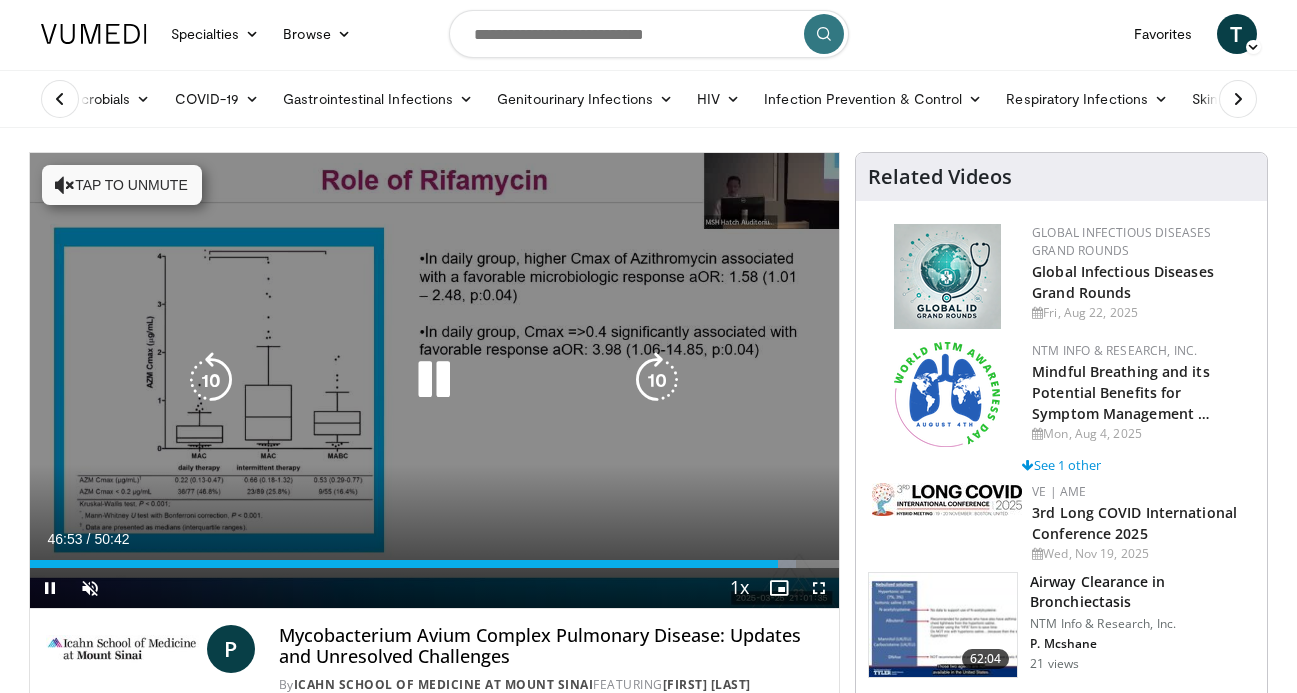 click at bounding box center (434, 380) 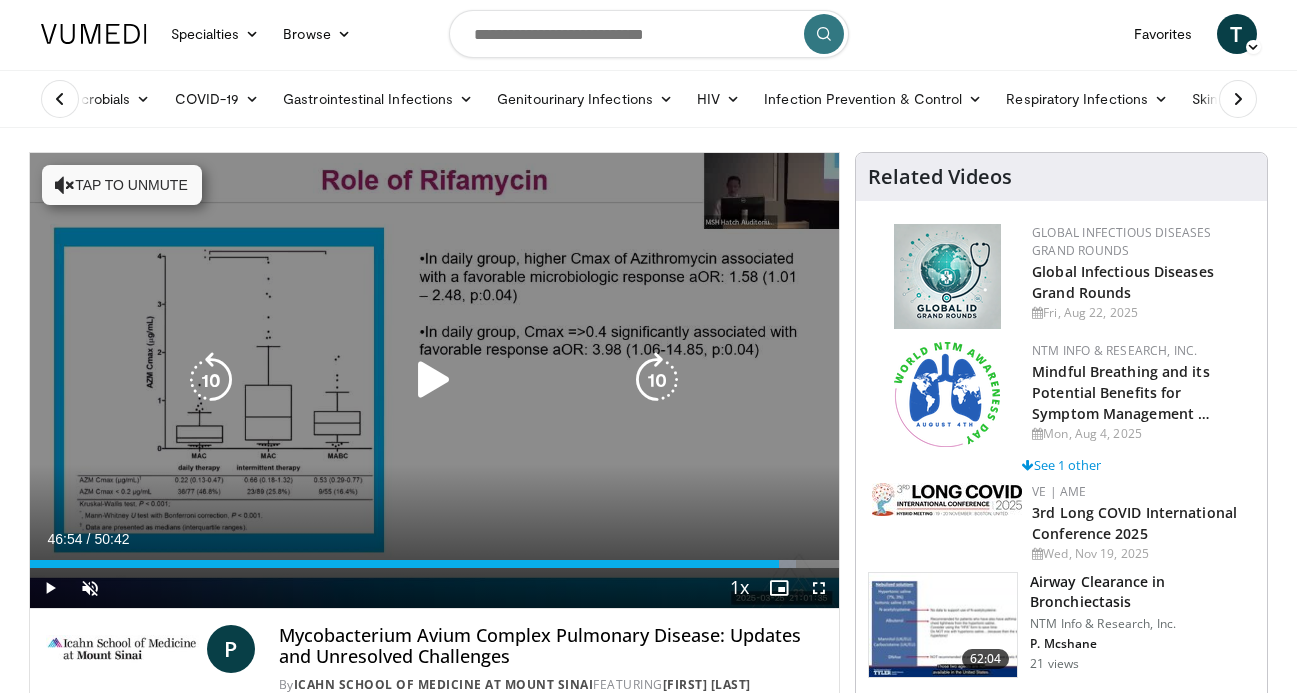 click at bounding box center [434, 380] 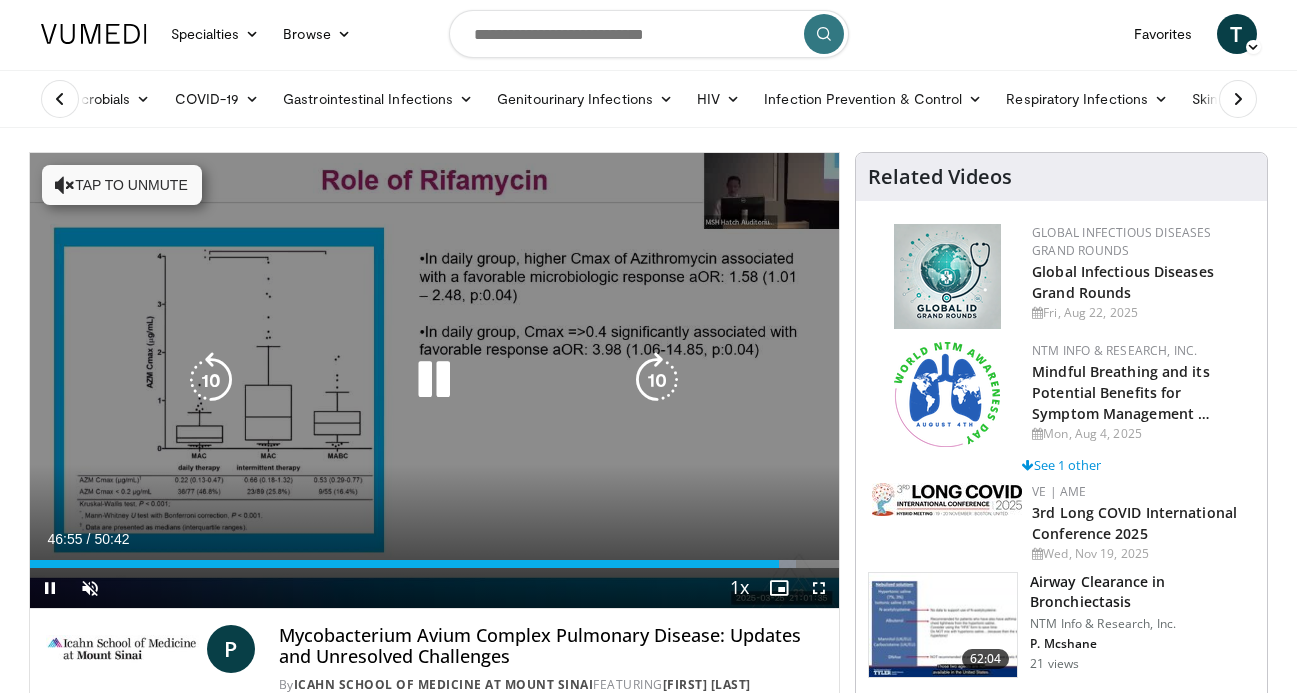 click at bounding box center [657, 380] 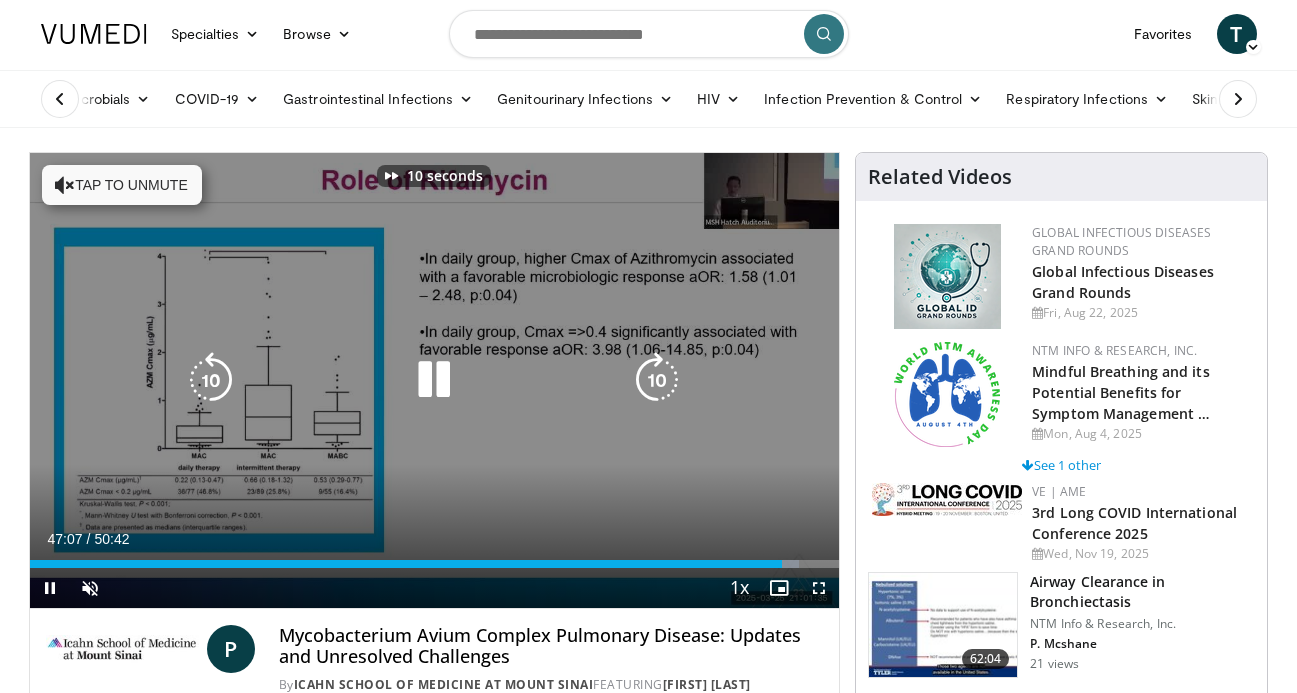 click at bounding box center [657, 380] 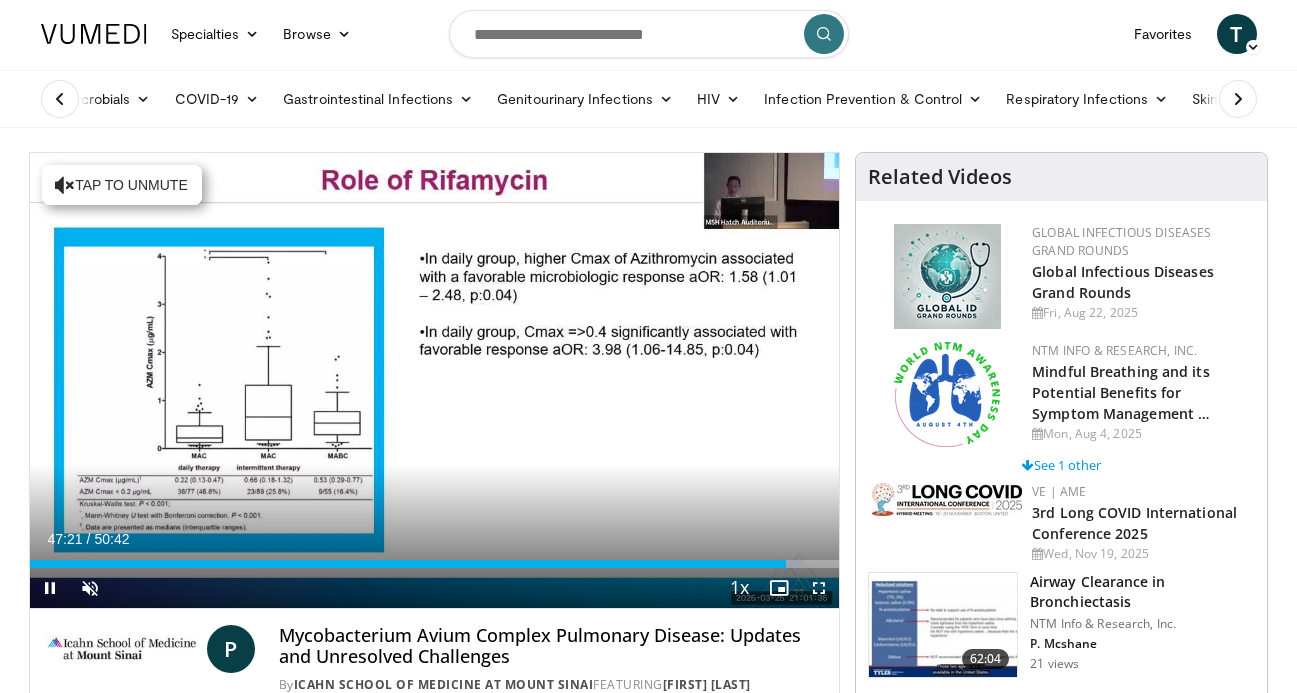 click on "20 seconds
Tap to unmute" at bounding box center [435, 380] 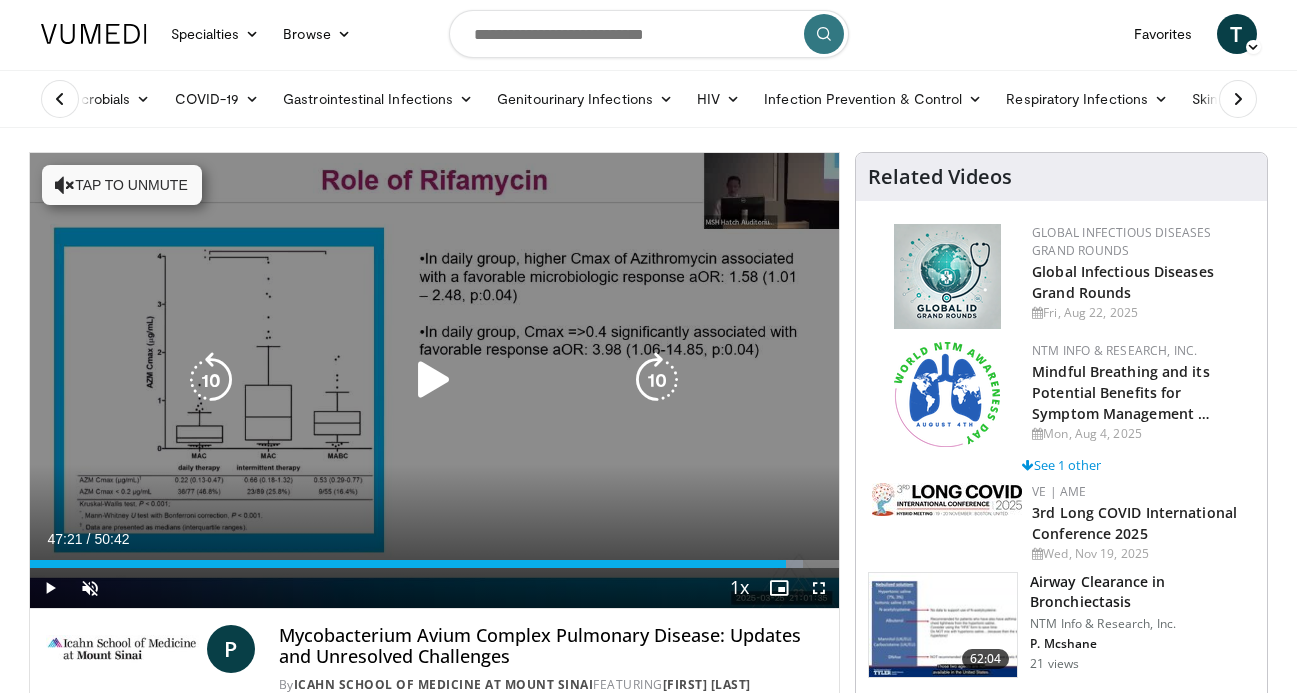 click at bounding box center [657, 380] 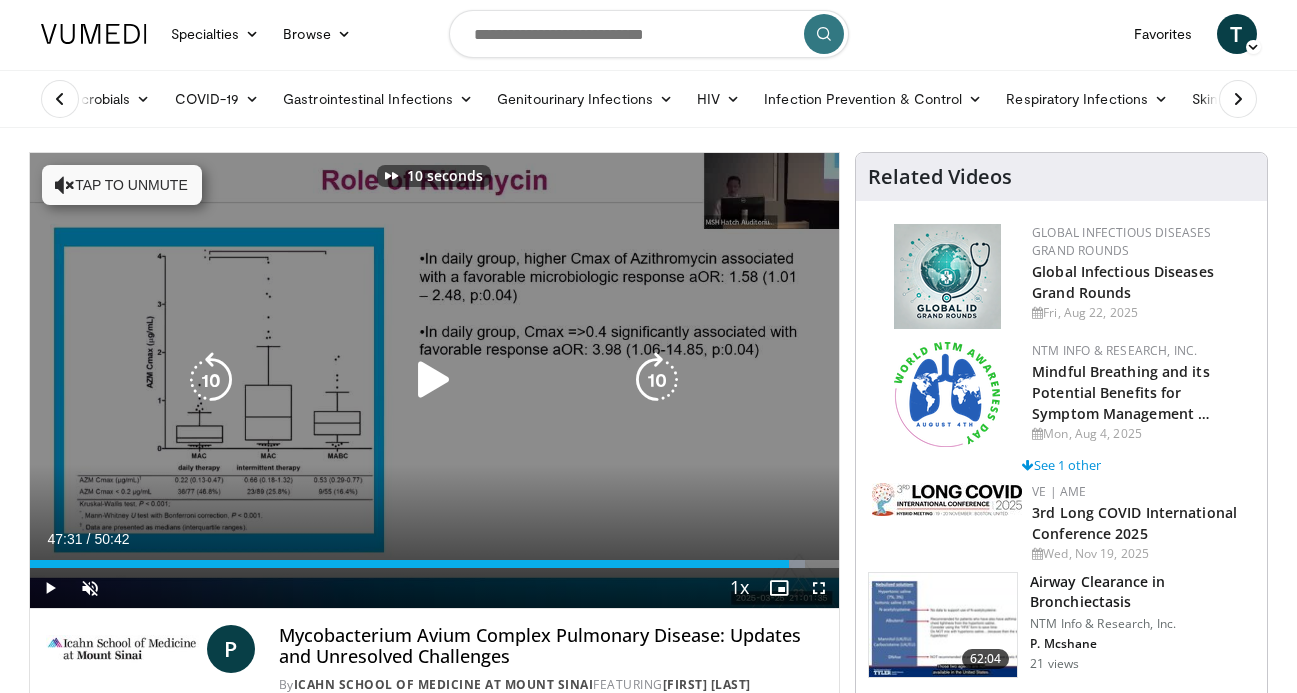 click at bounding box center [434, 380] 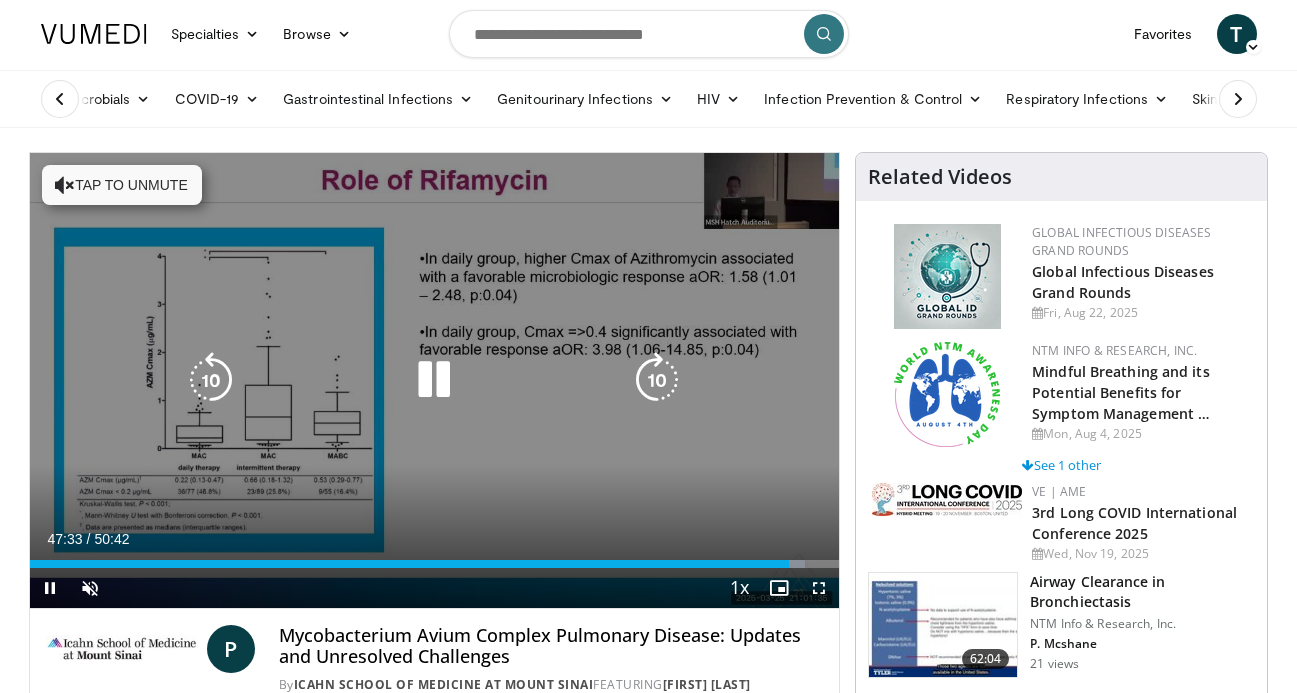 click at bounding box center (657, 380) 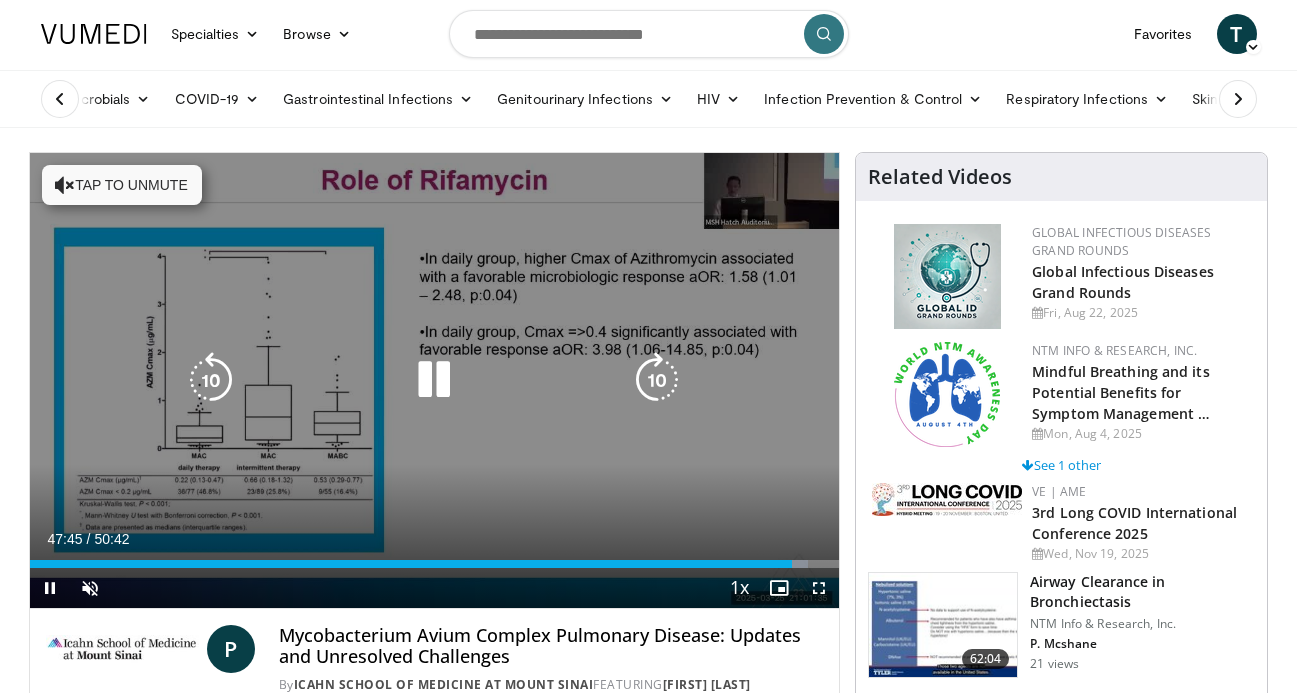 click at bounding box center [657, 380] 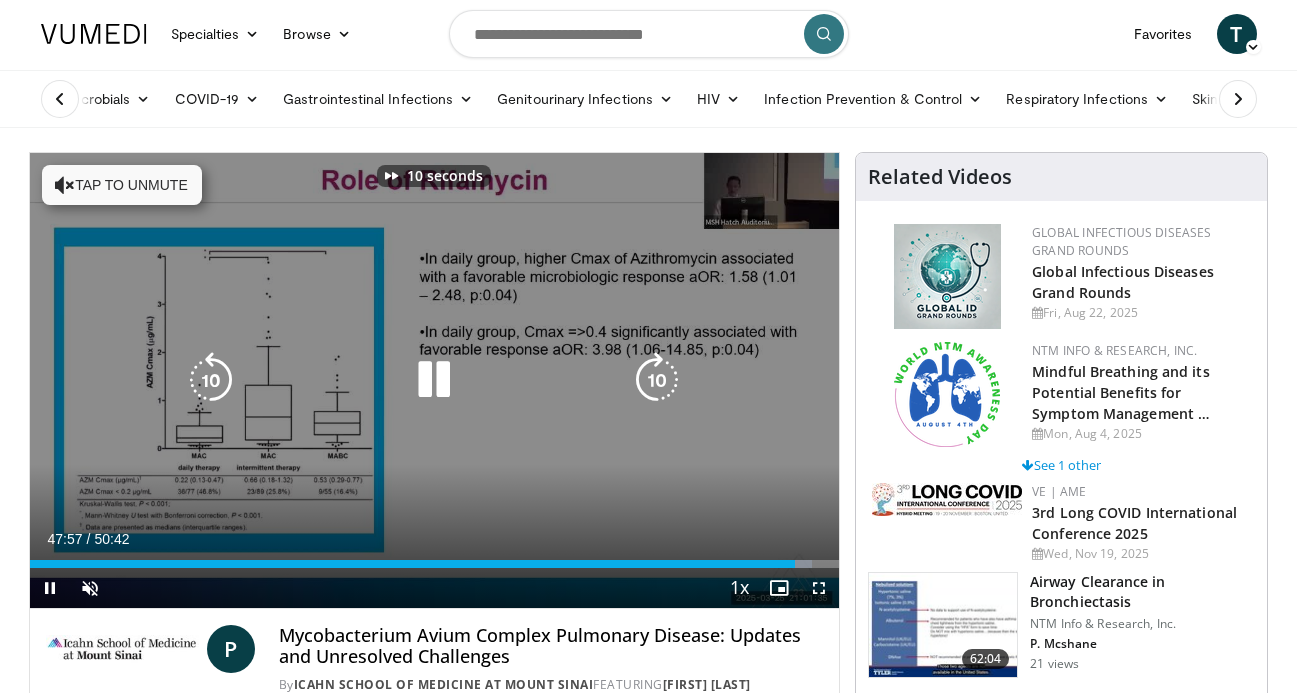 click at bounding box center [211, 380] 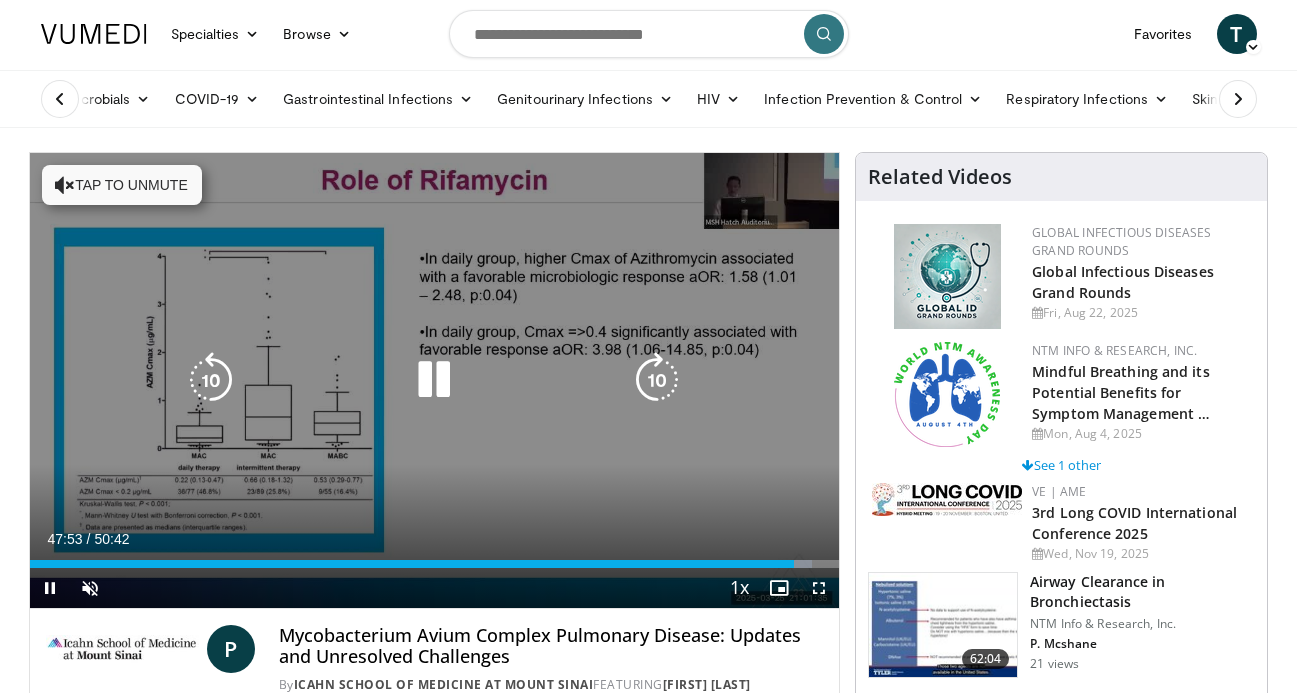 click at bounding box center [434, 380] 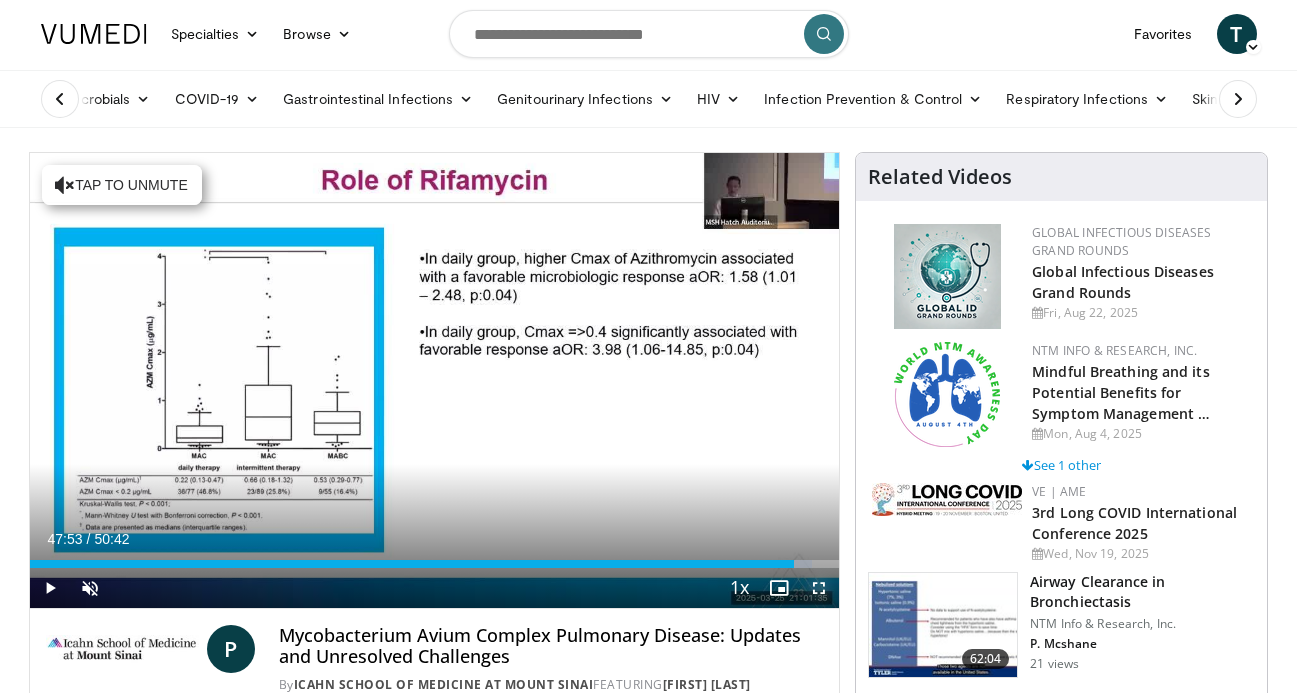 click at bounding box center (819, 588) 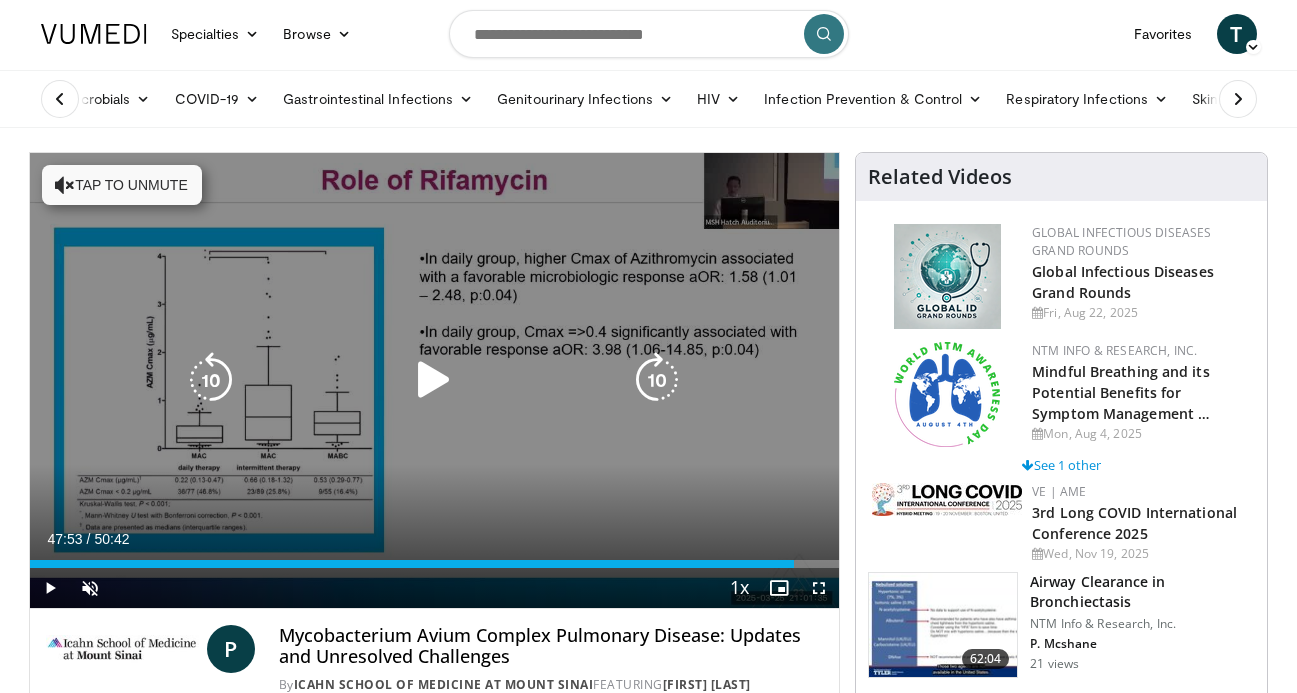 click at bounding box center [434, 380] 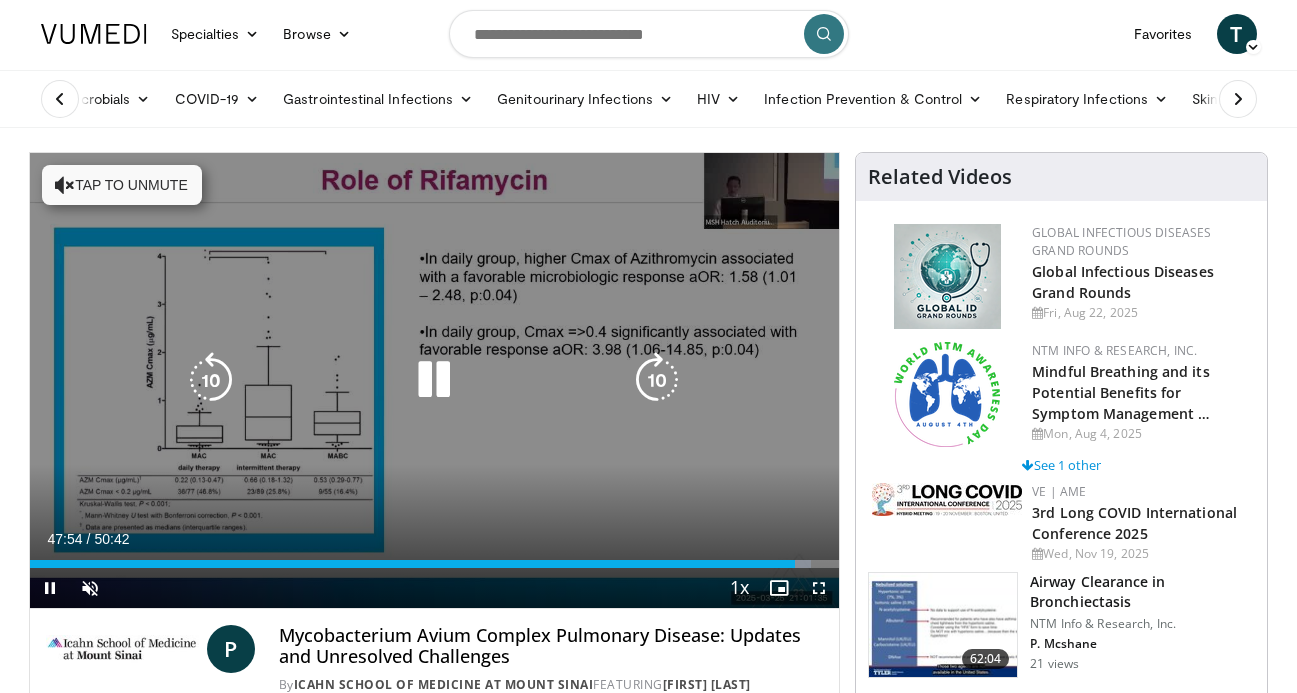 click at bounding box center [657, 380] 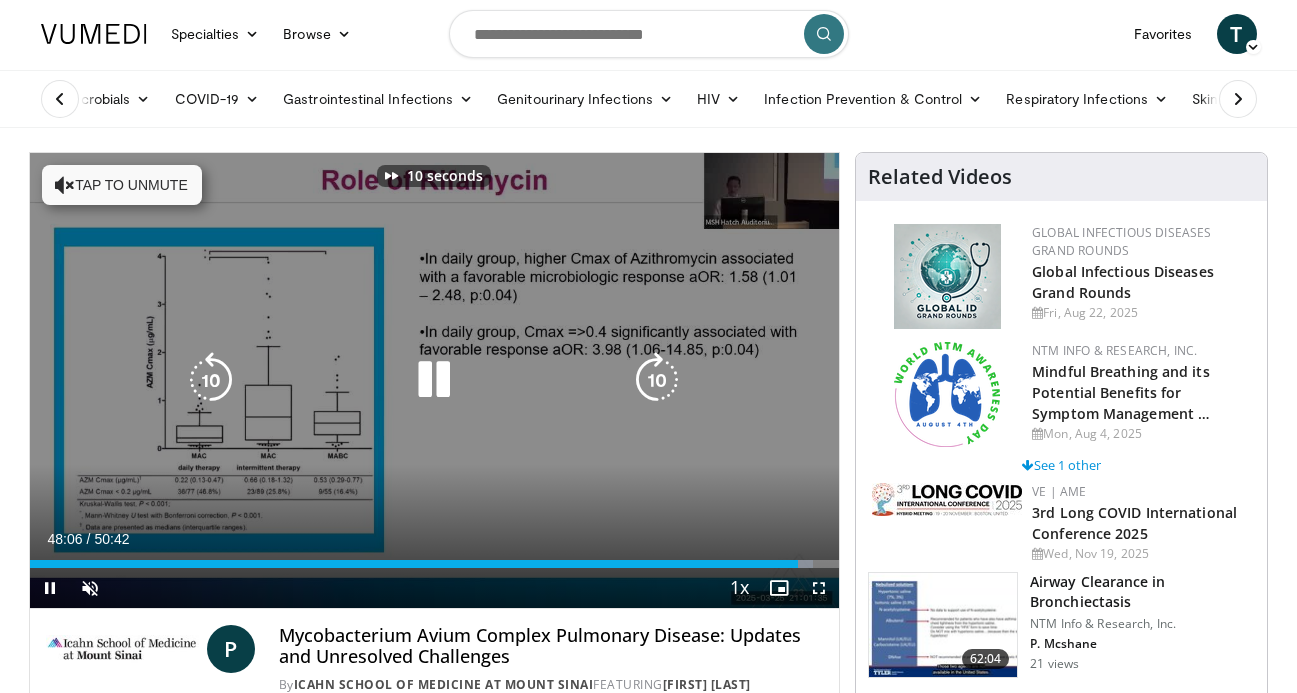 click at bounding box center [211, 380] 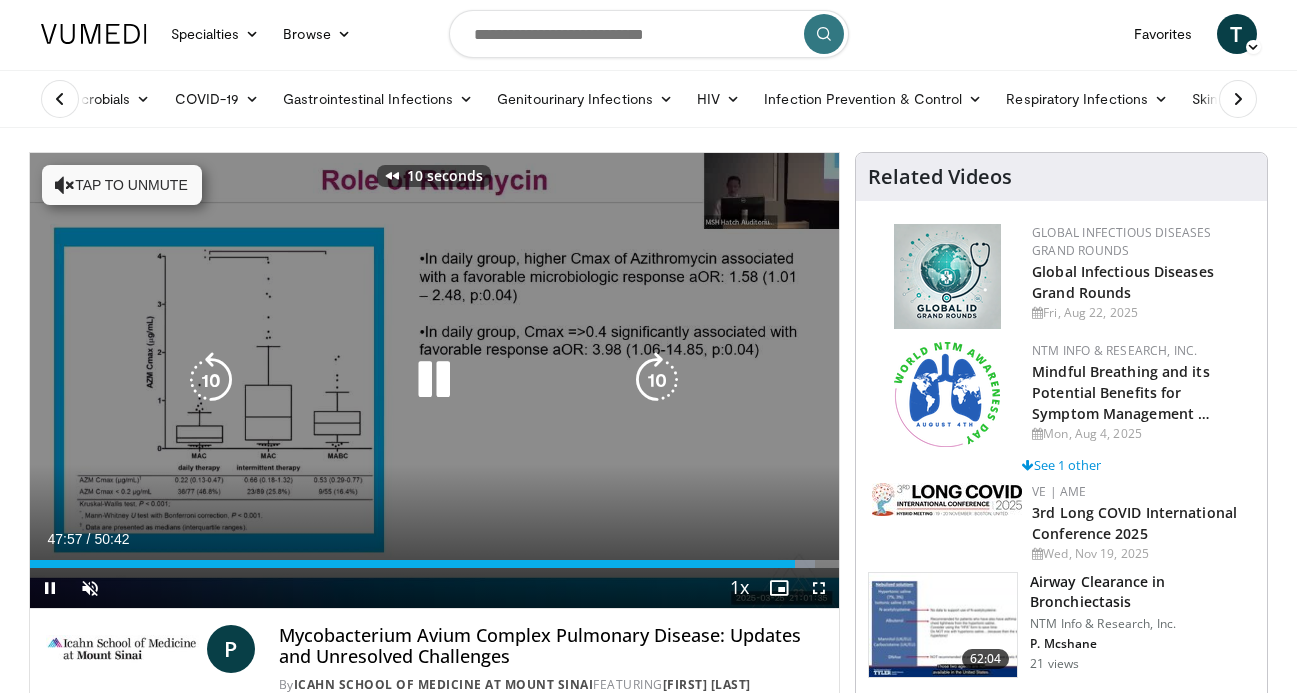 click at bounding box center (211, 380) 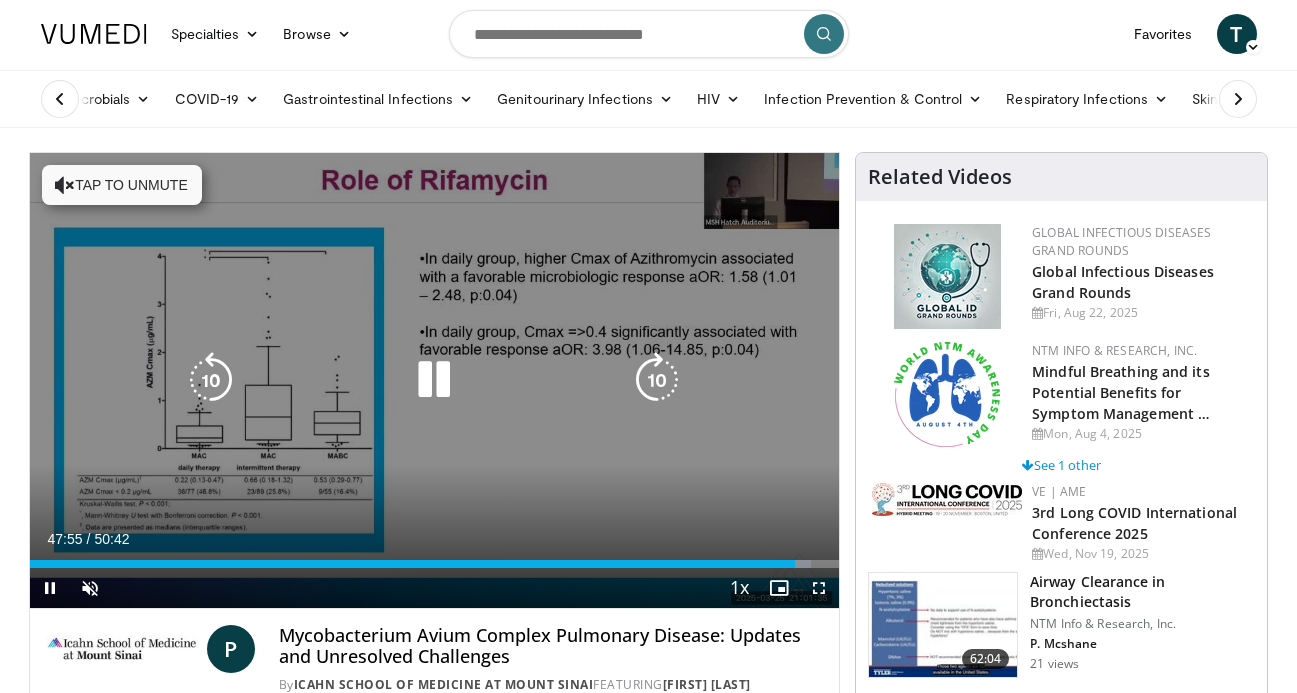 click at bounding box center (211, 380) 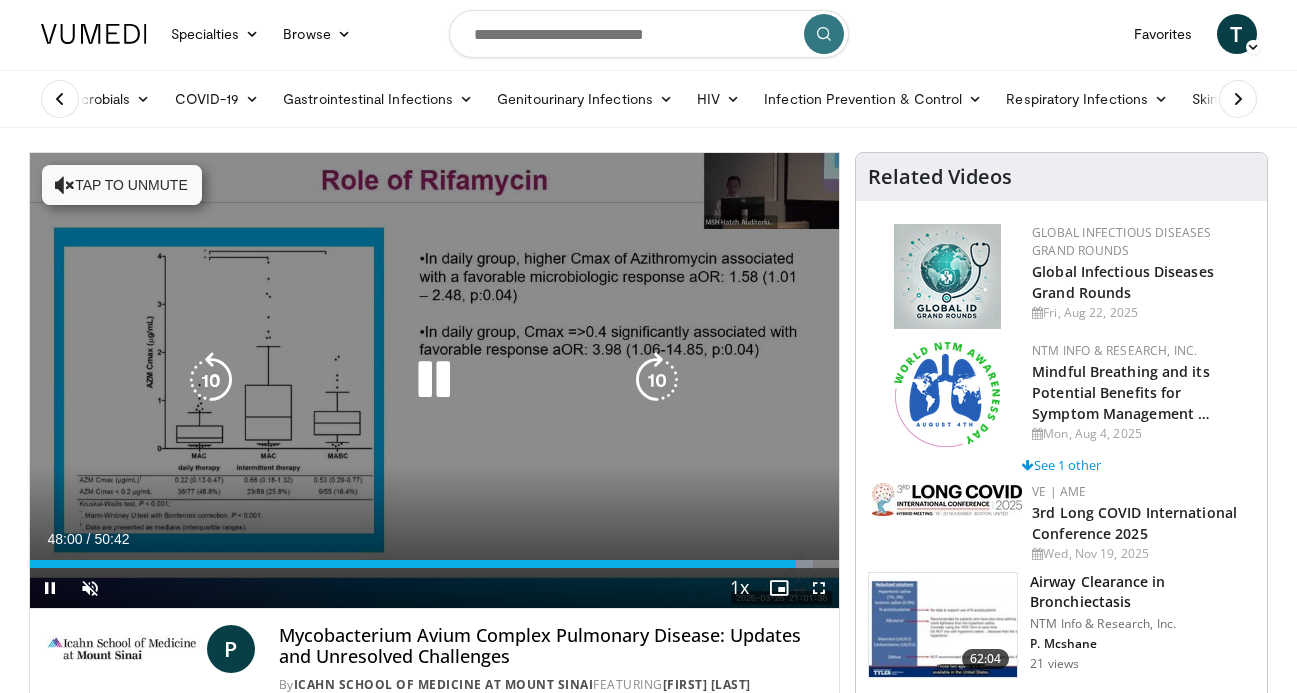 click at bounding box center (434, 380) 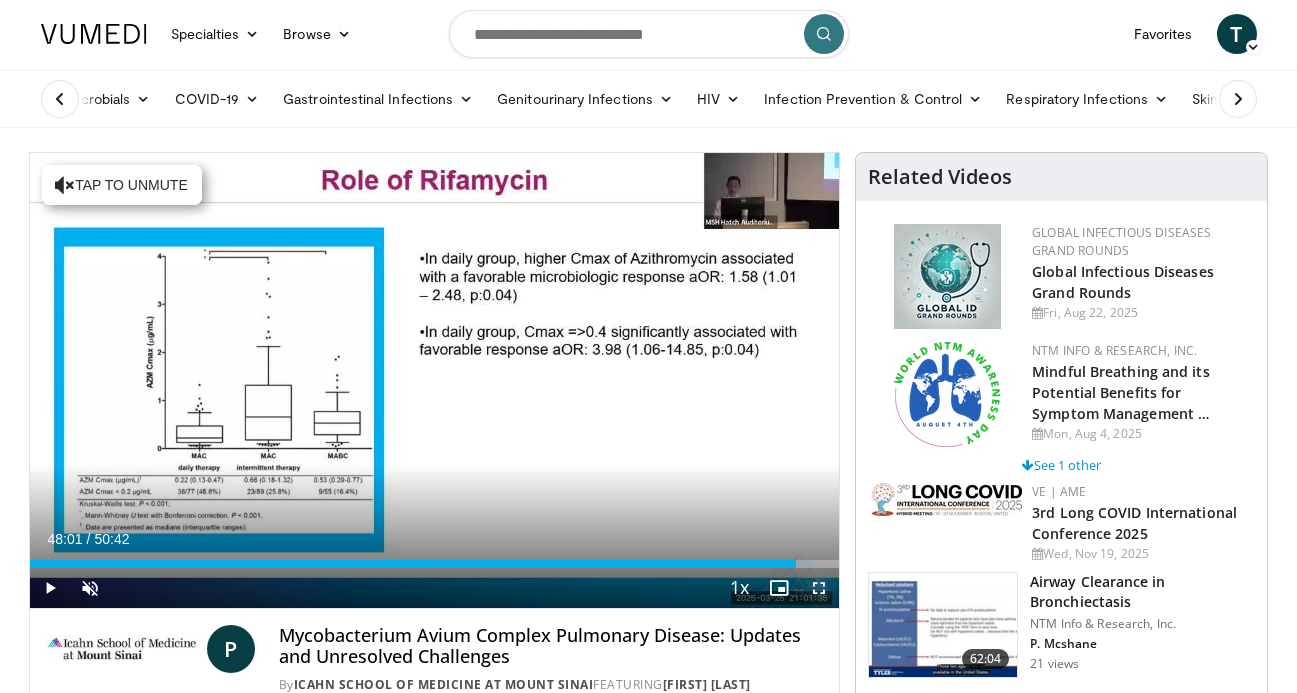 click at bounding box center (819, 588) 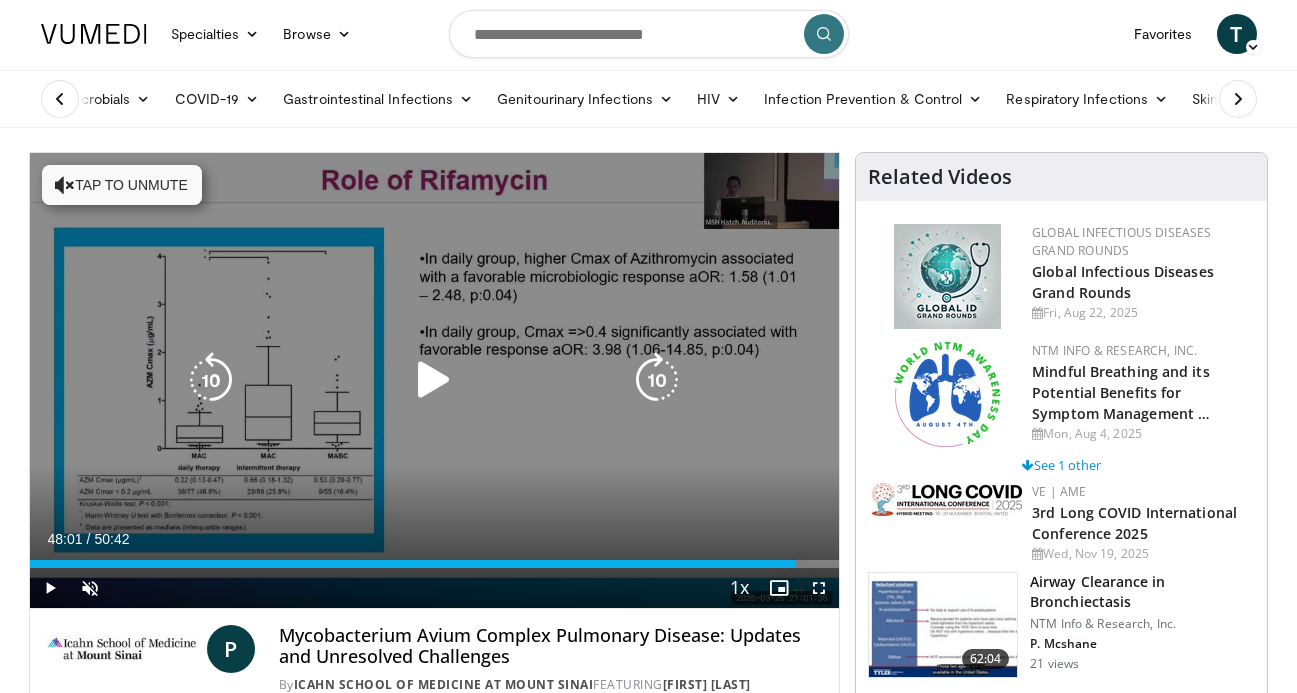 click at bounding box center [434, 380] 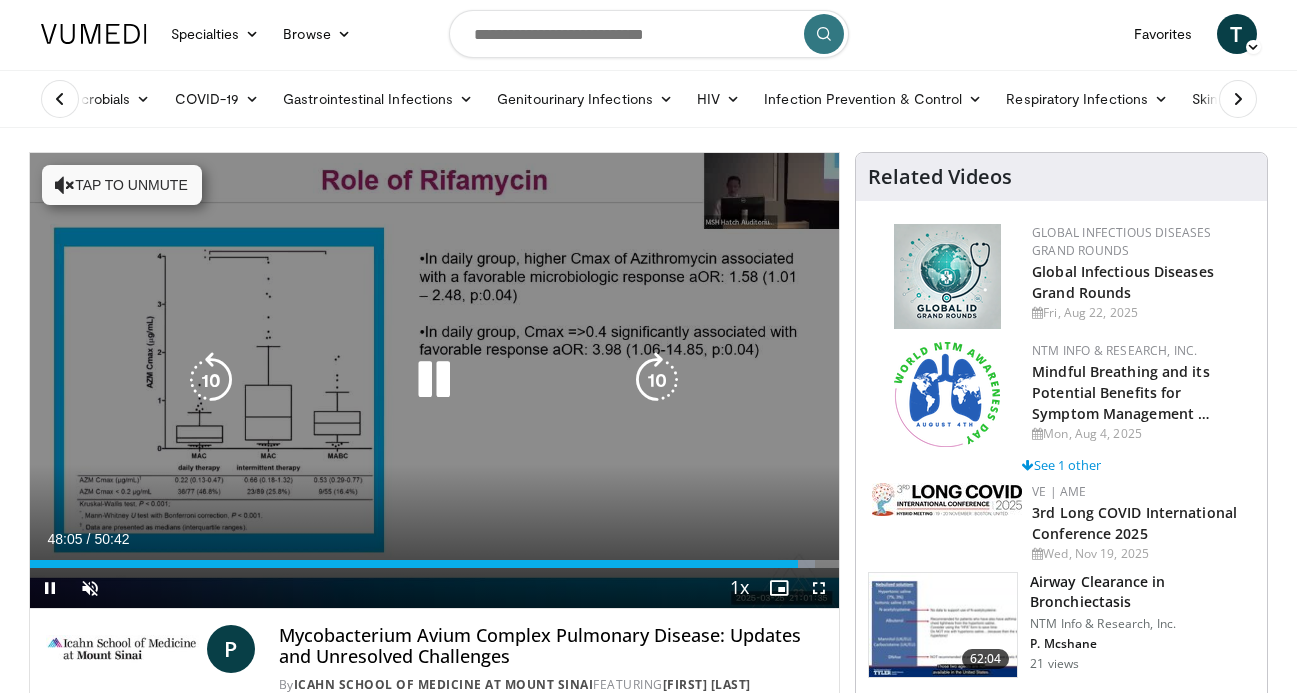 click at bounding box center (434, 380) 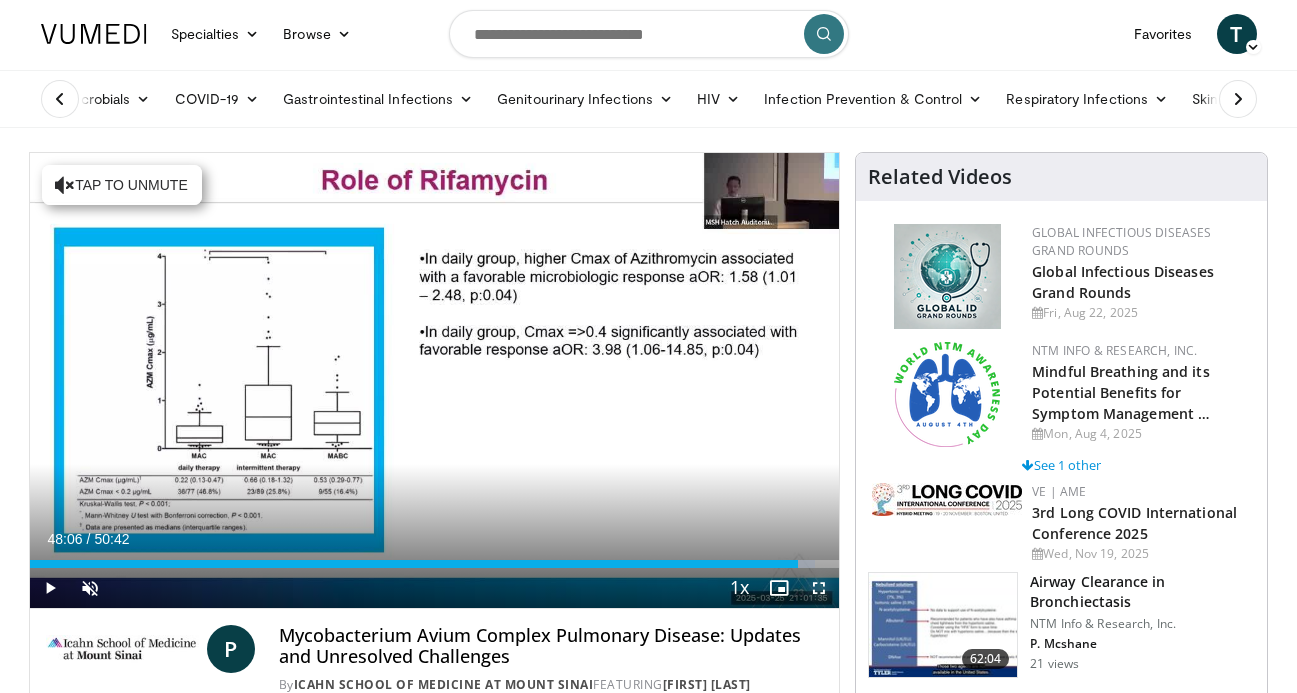 click at bounding box center (819, 588) 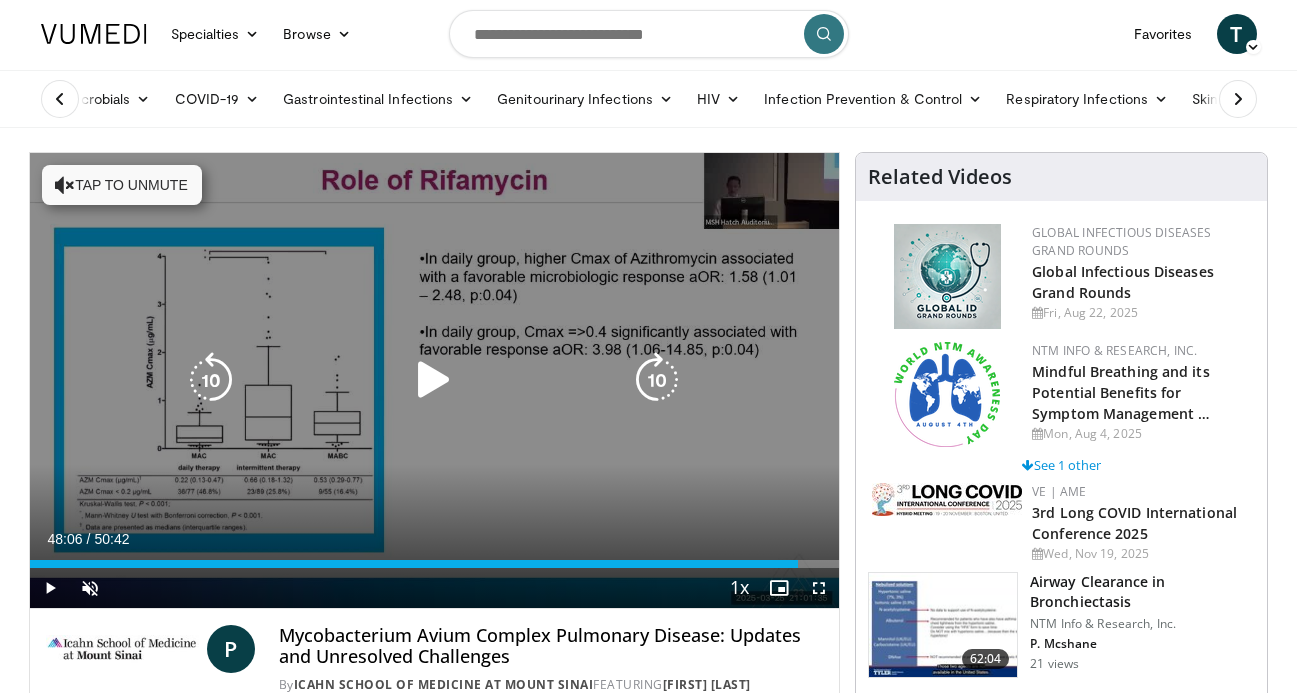 click at bounding box center [434, 380] 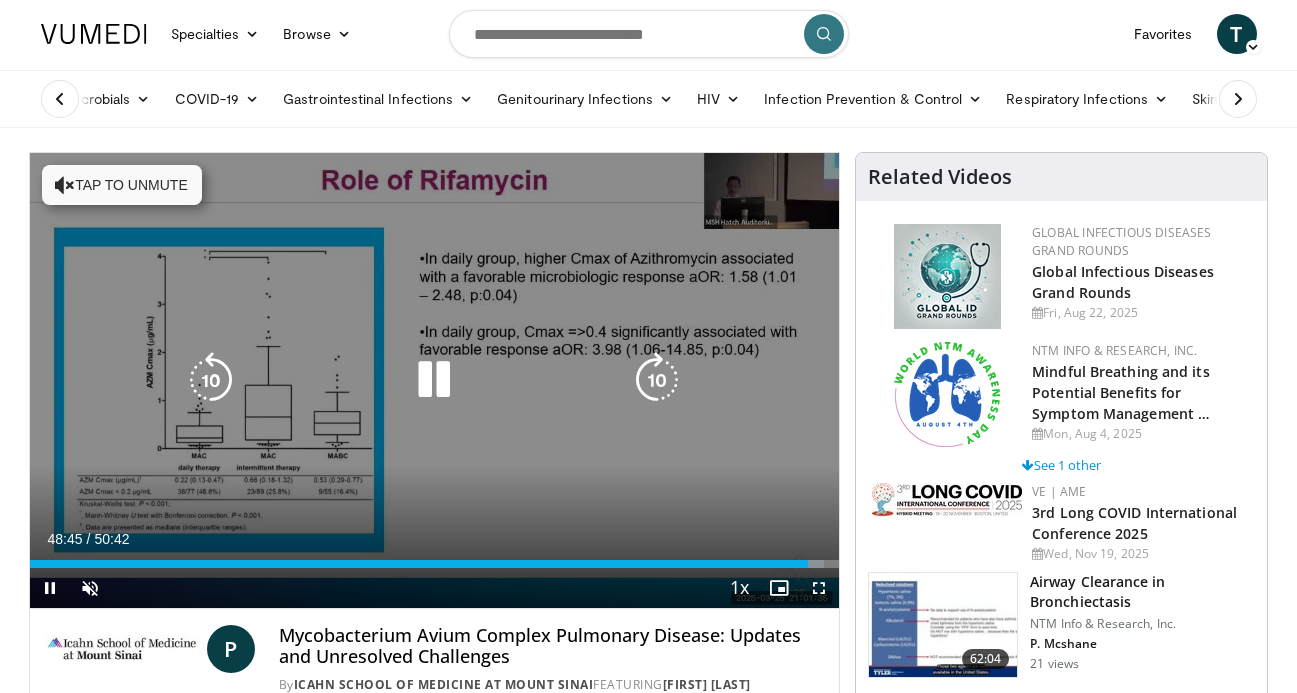 click at bounding box center [657, 380] 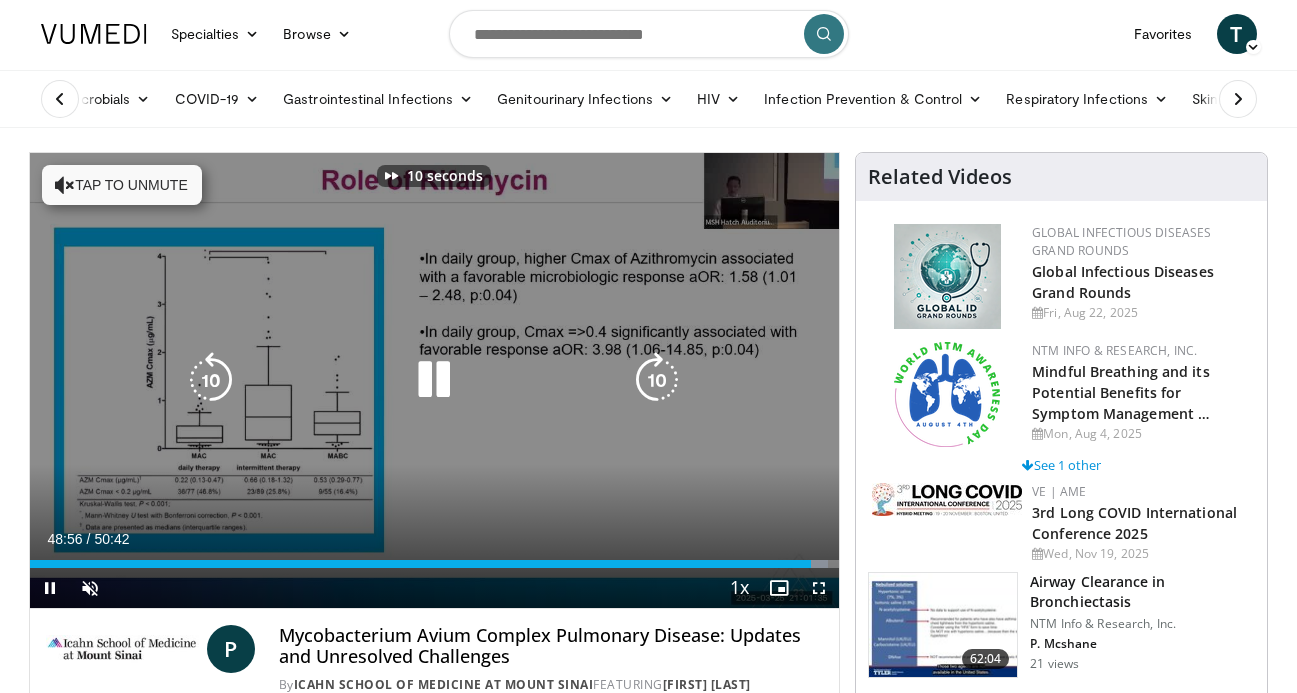click at bounding box center [657, 380] 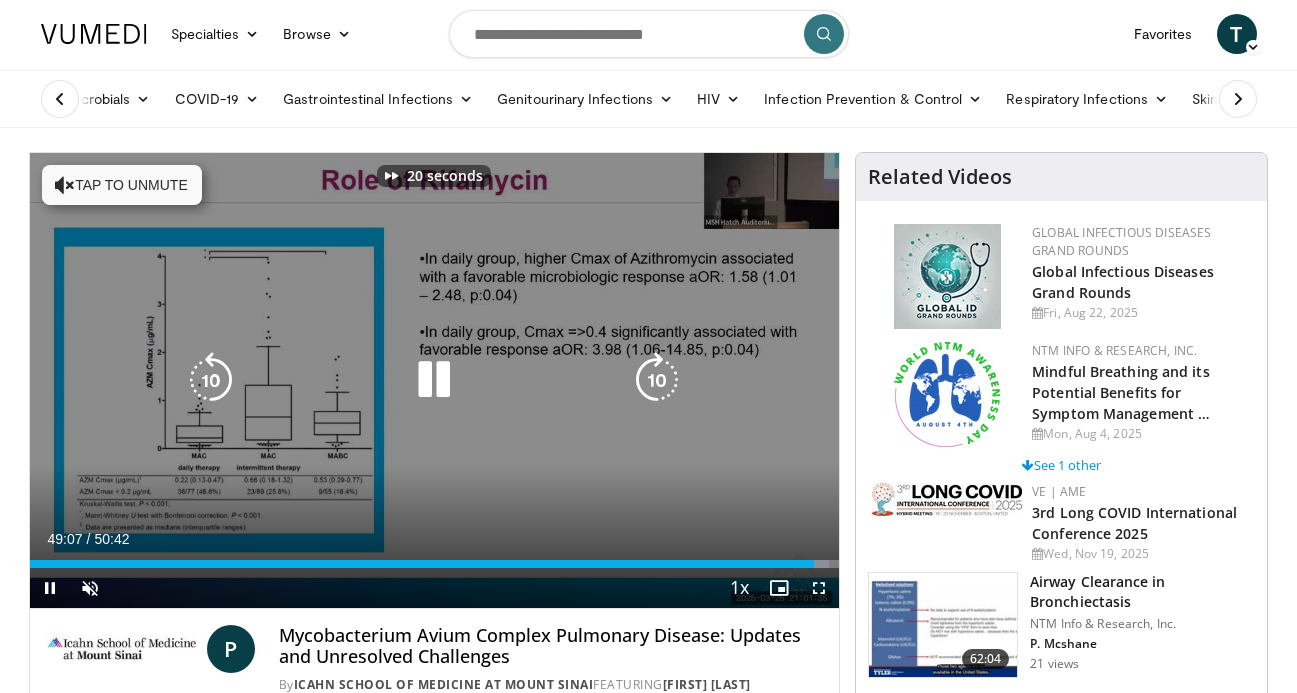click at bounding box center (657, 380) 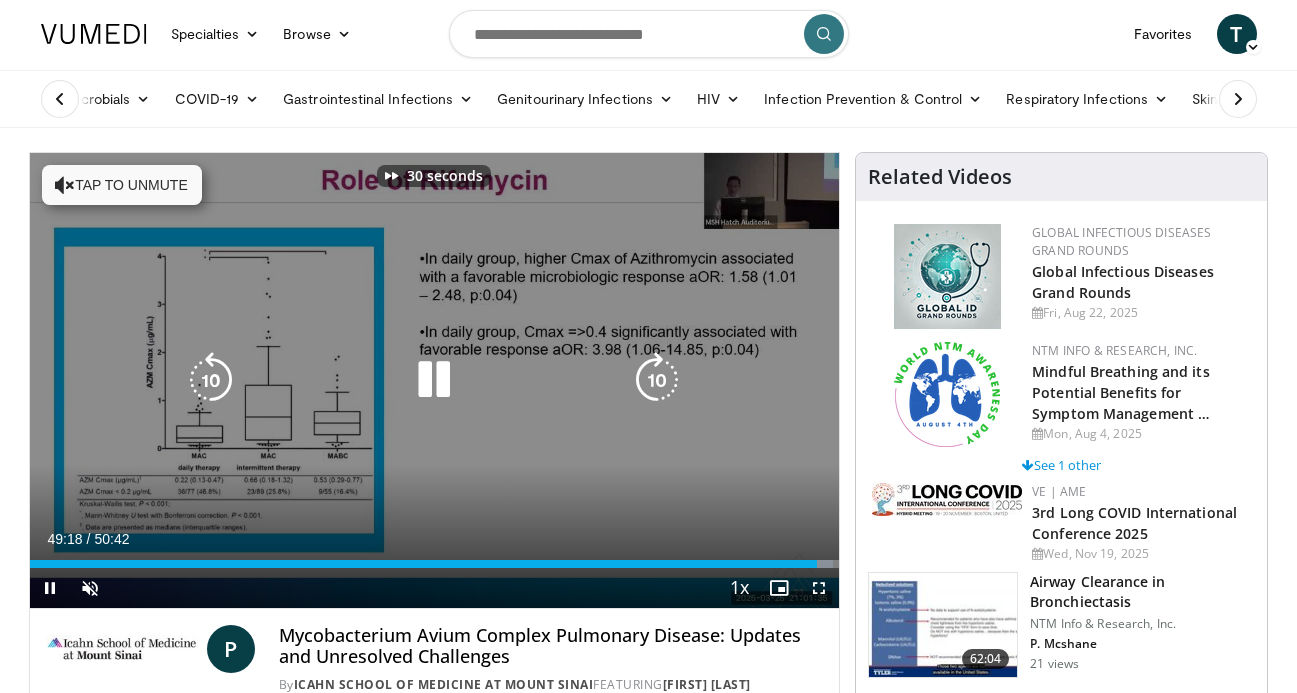 click at bounding box center (657, 380) 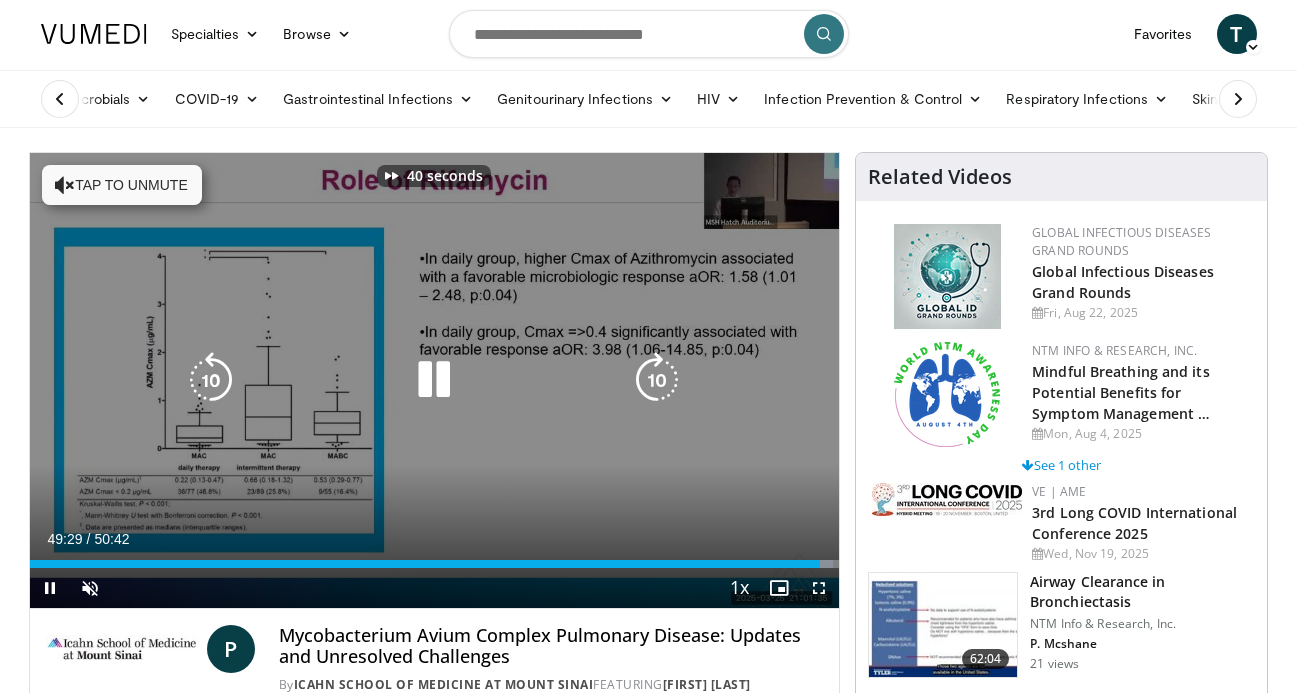 click at bounding box center [657, 380] 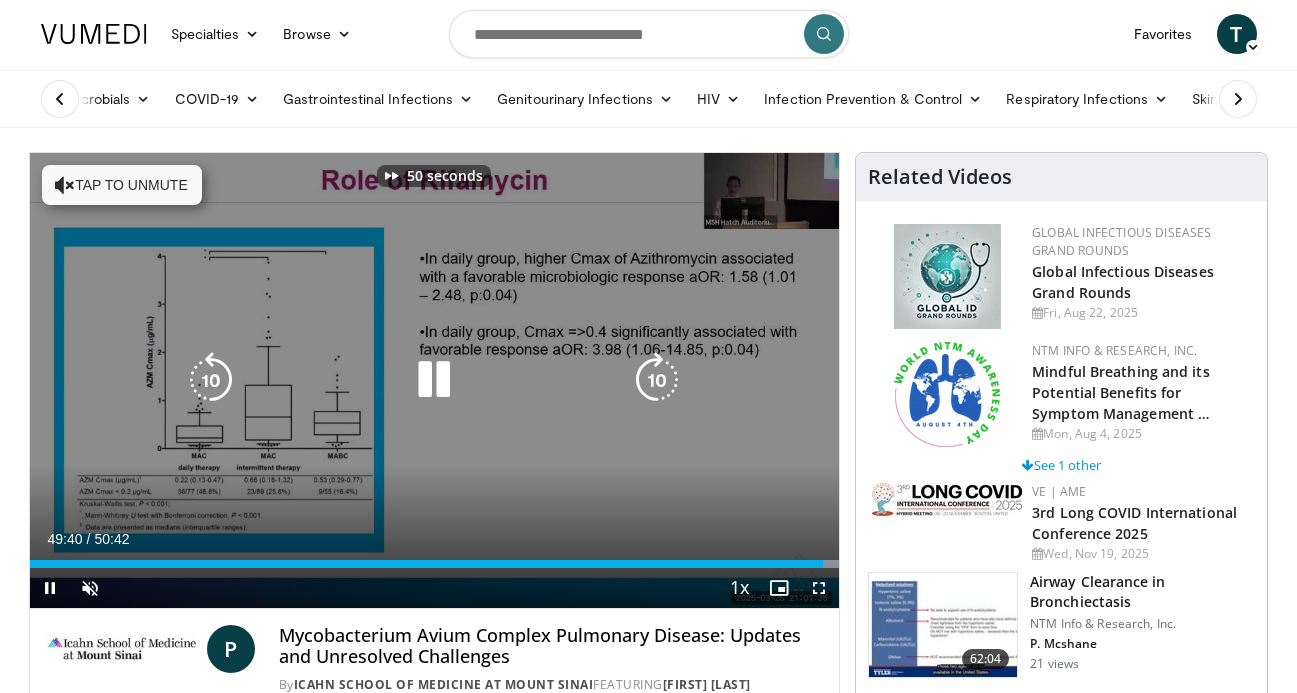 click at bounding box center [657, 380] 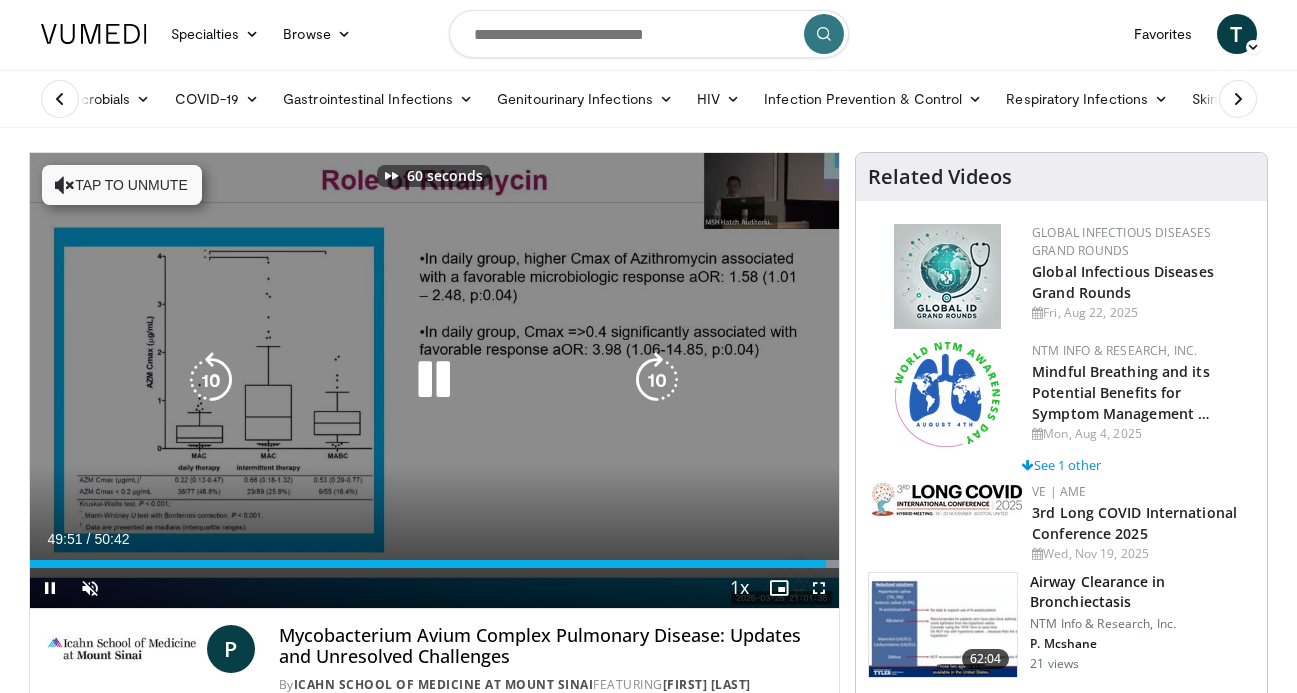 click at bounding box center (434, 380) 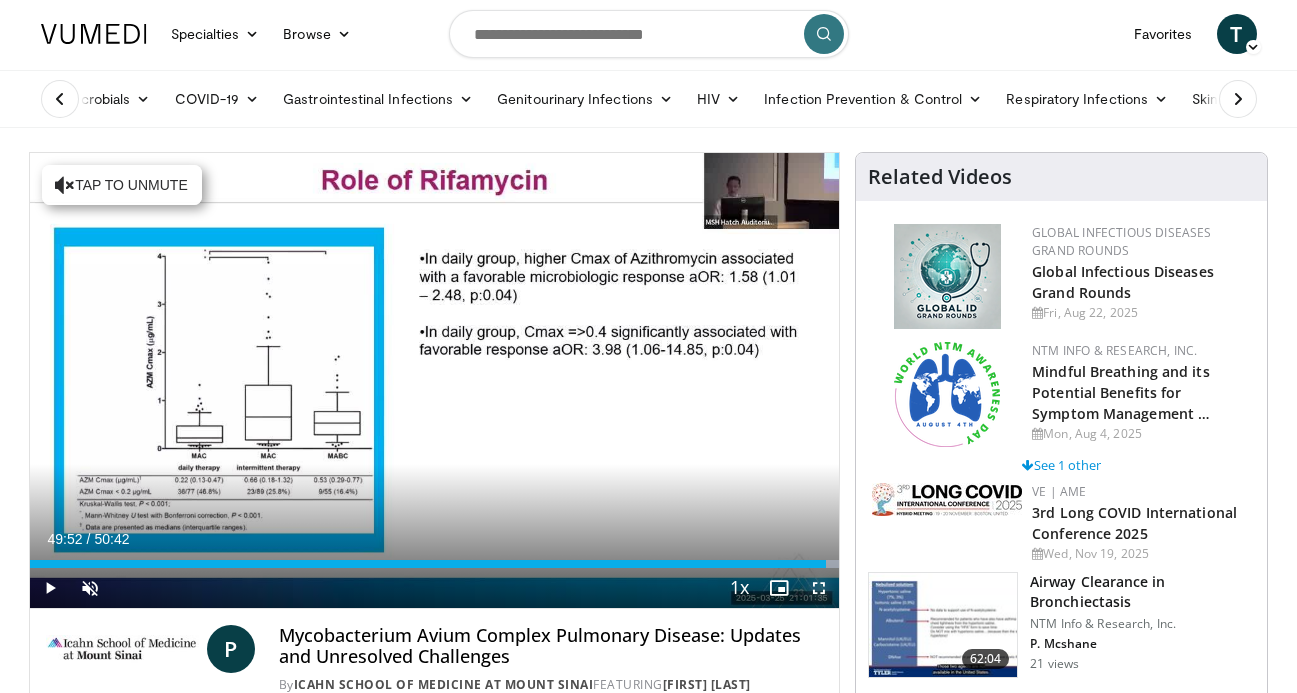 click at bounding box center [819, 588] 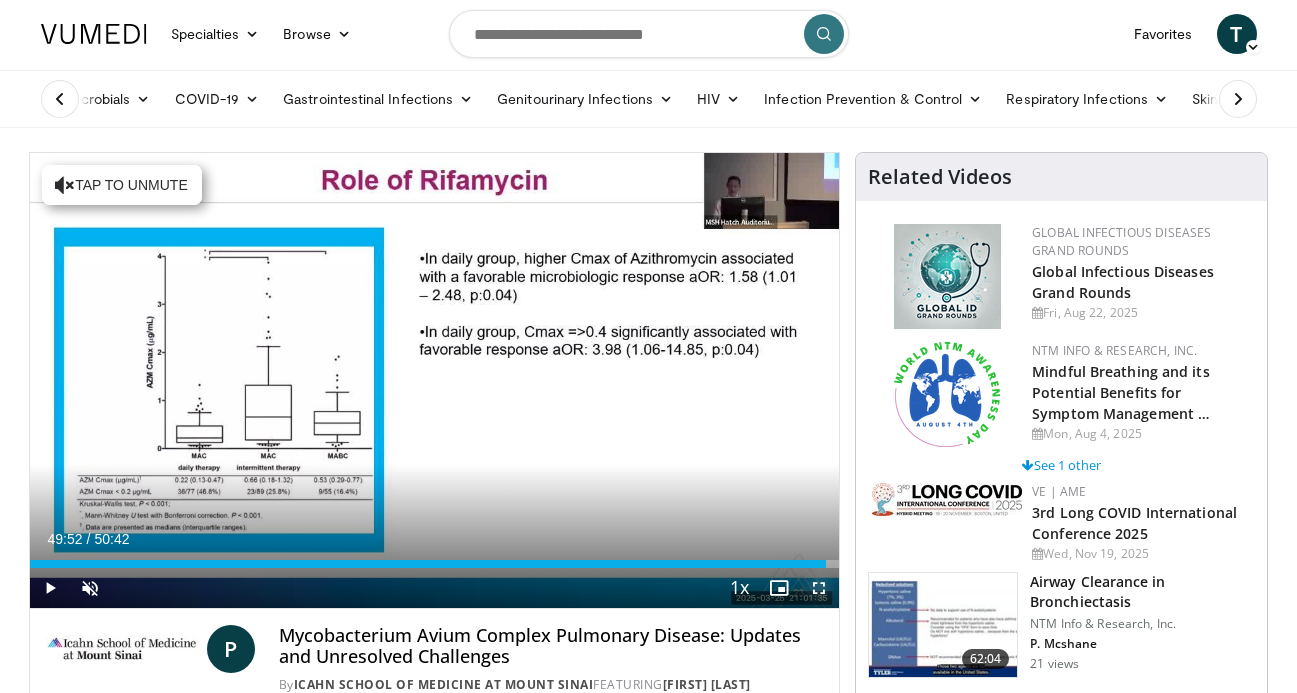 click at bounding box center [819, 588] 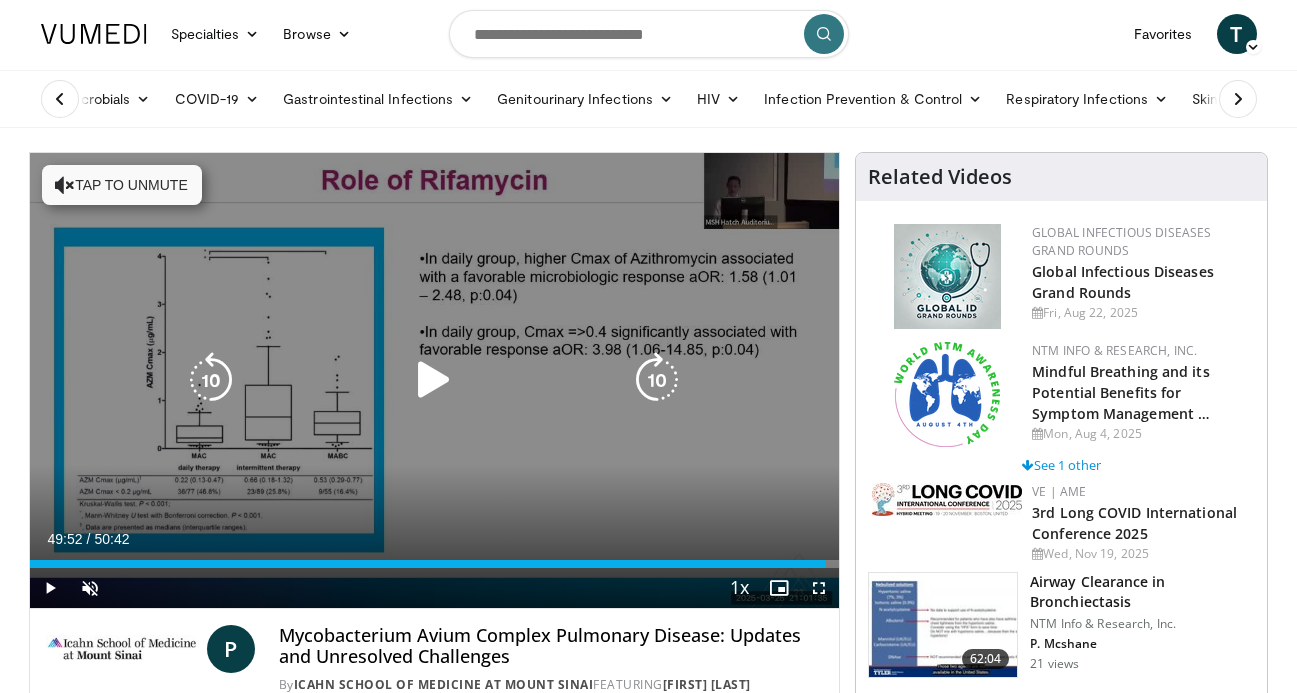 click at bounding box center (434, 380) 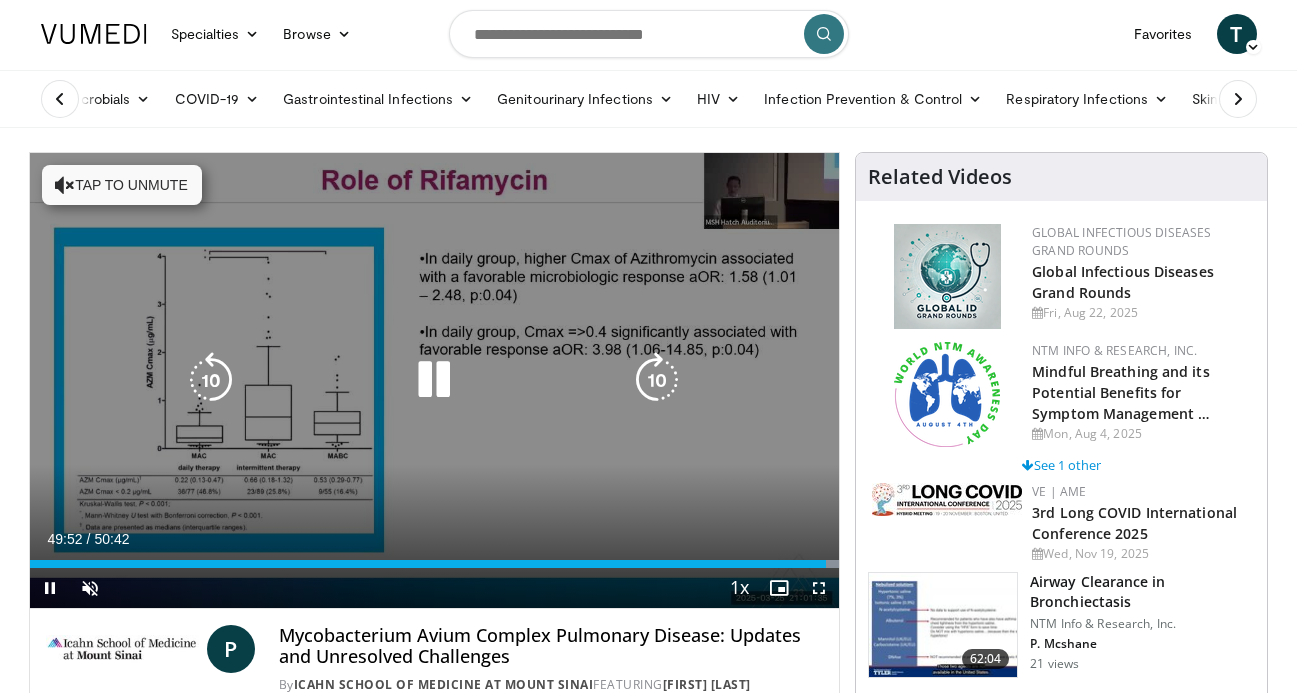 click at bounding box center (657, 380) 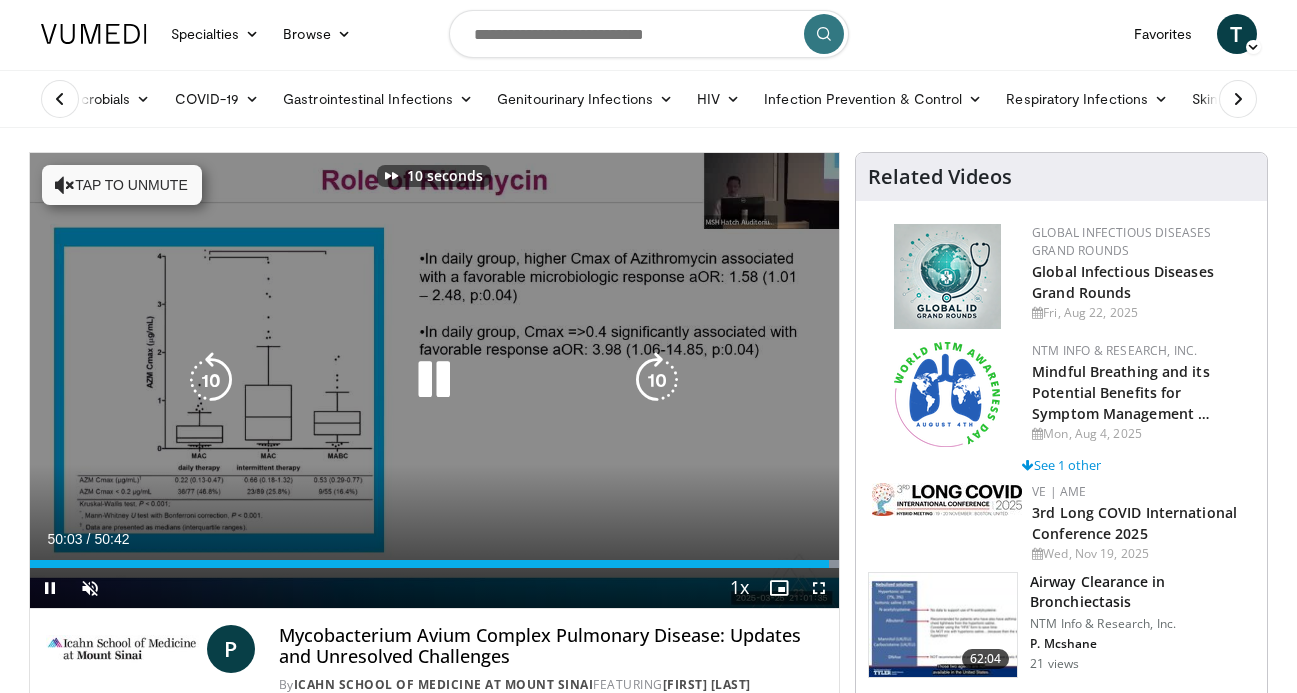 click at bounding box center (657, 380) 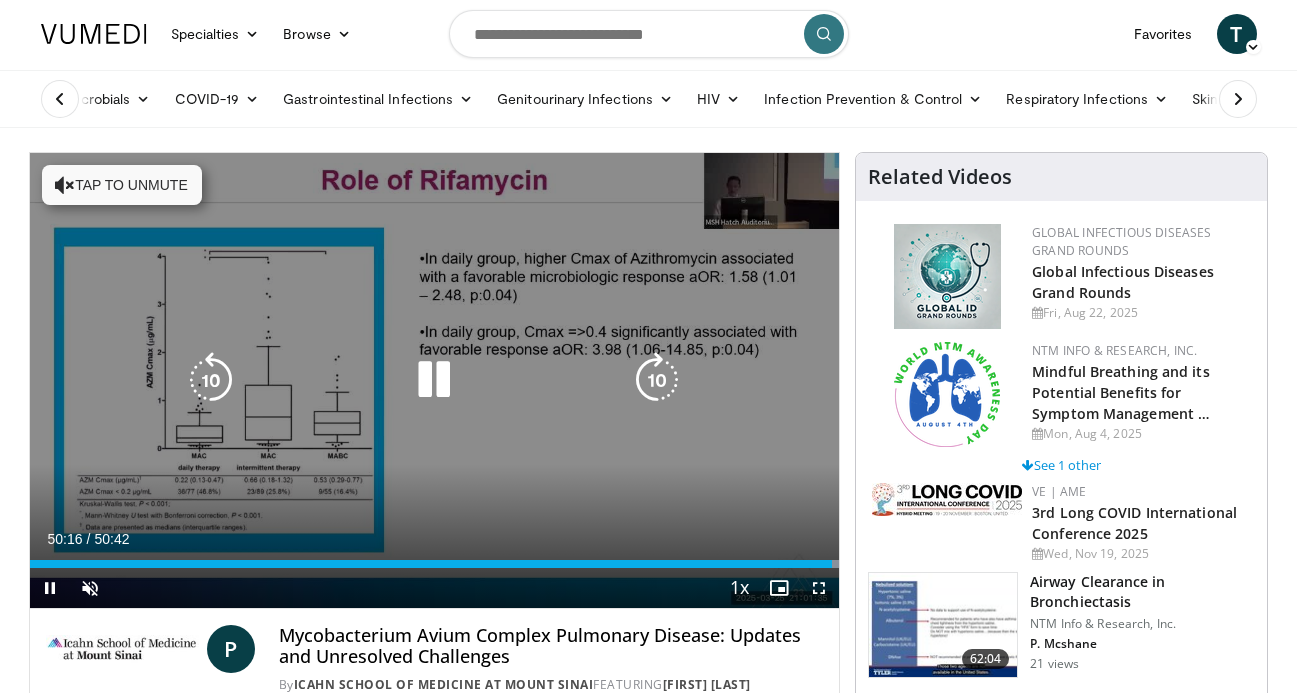 click at bounding box center [657, 380] 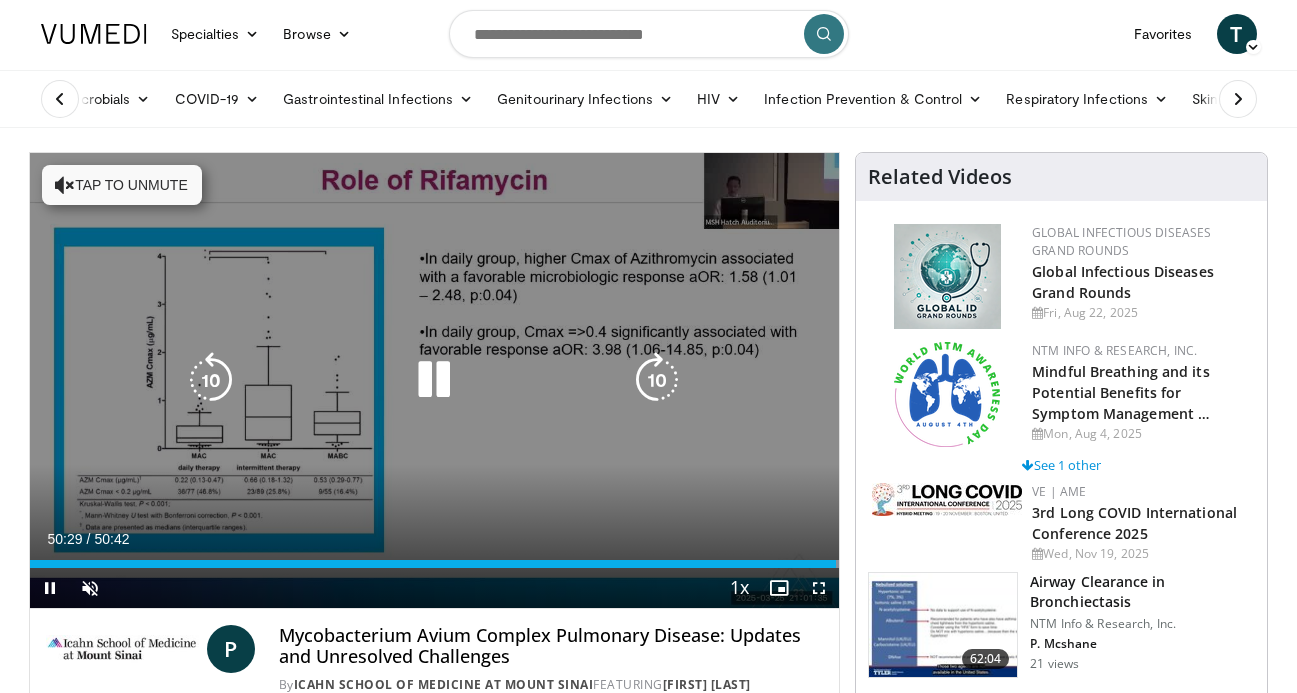 click on "10 seconds
Tap to unmute" at bounding box center (435, 380) 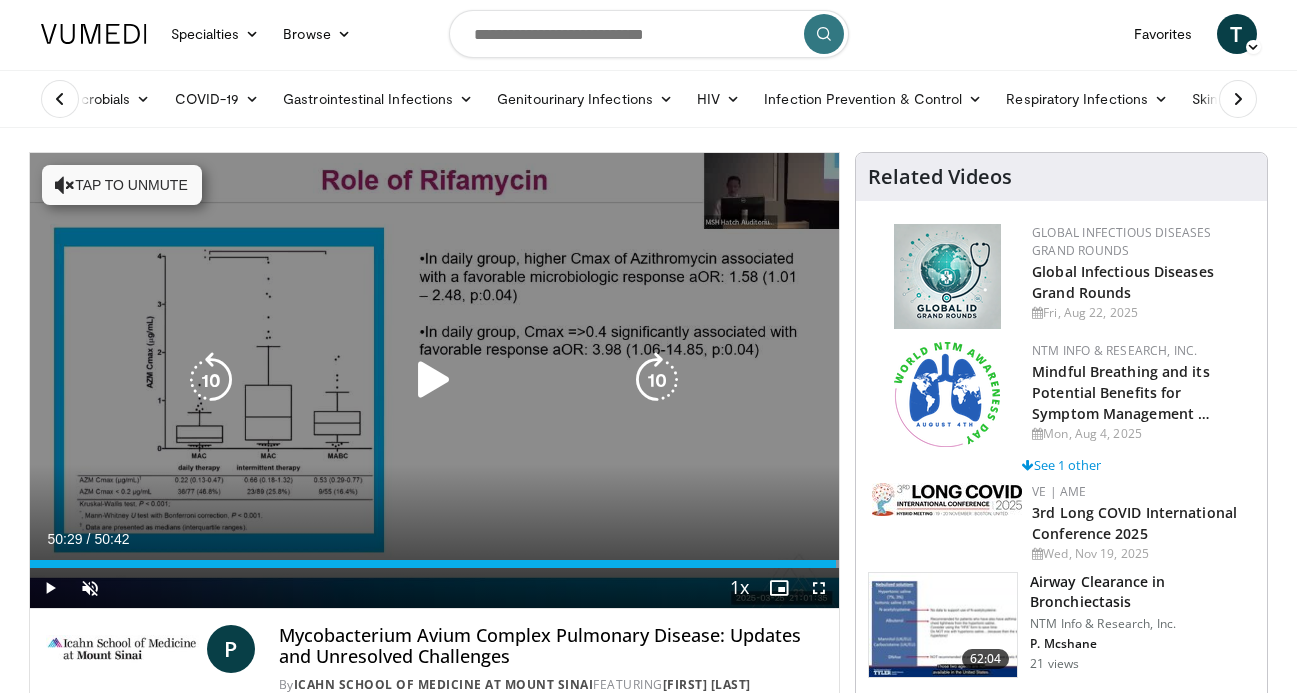 click at bounding box center [434, 380] 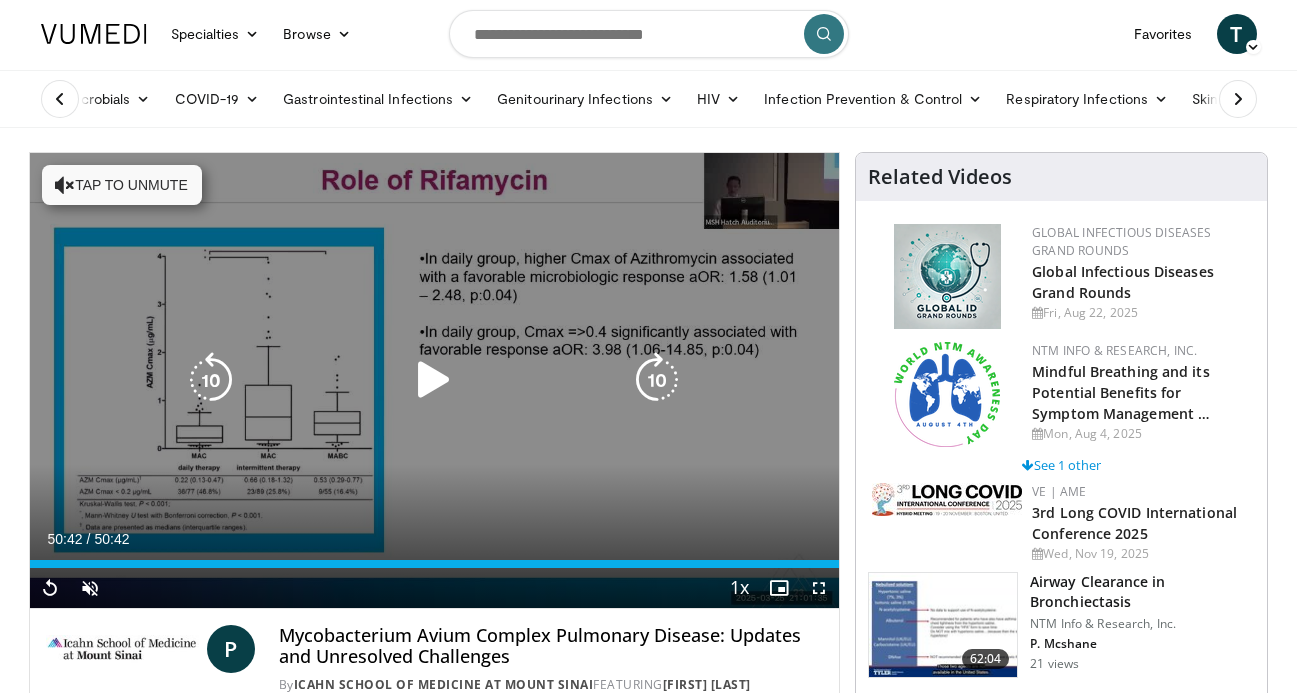 click at bounding box center (434, 380) 